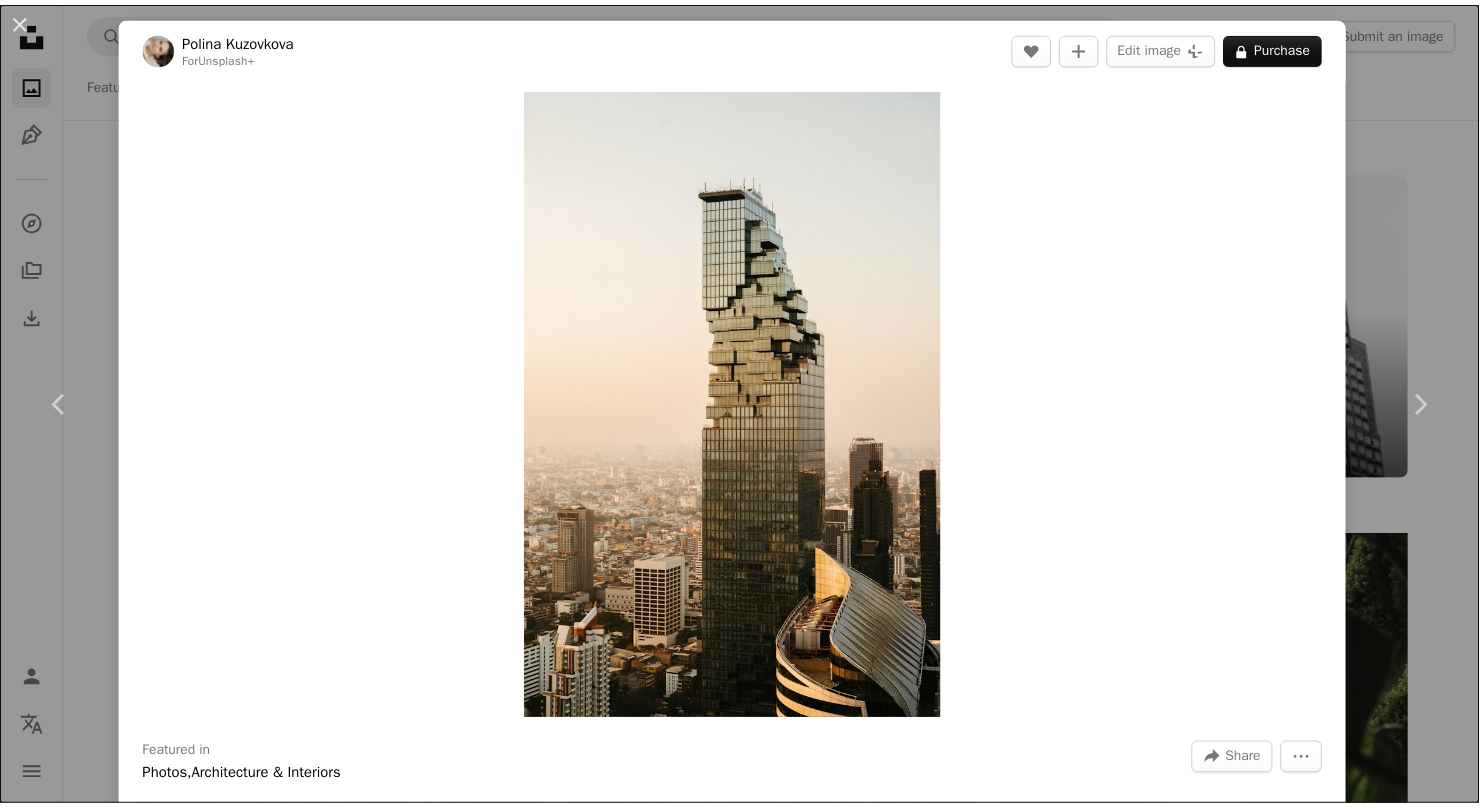 scroll, scrollTop: 80431, scrollLeft: 0, axis: vertical 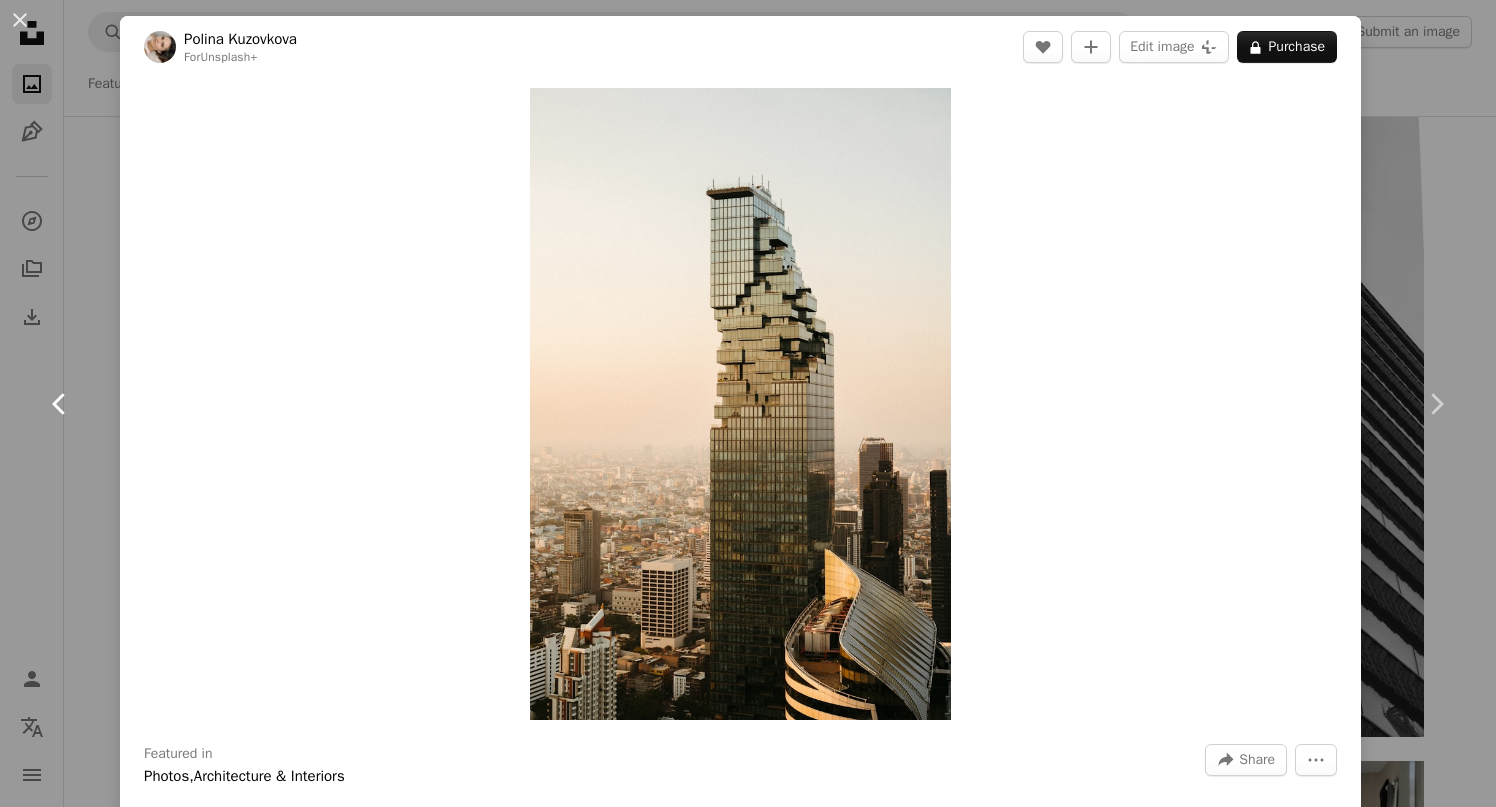 click on "Chevron left" at bounding box center [60, 404] 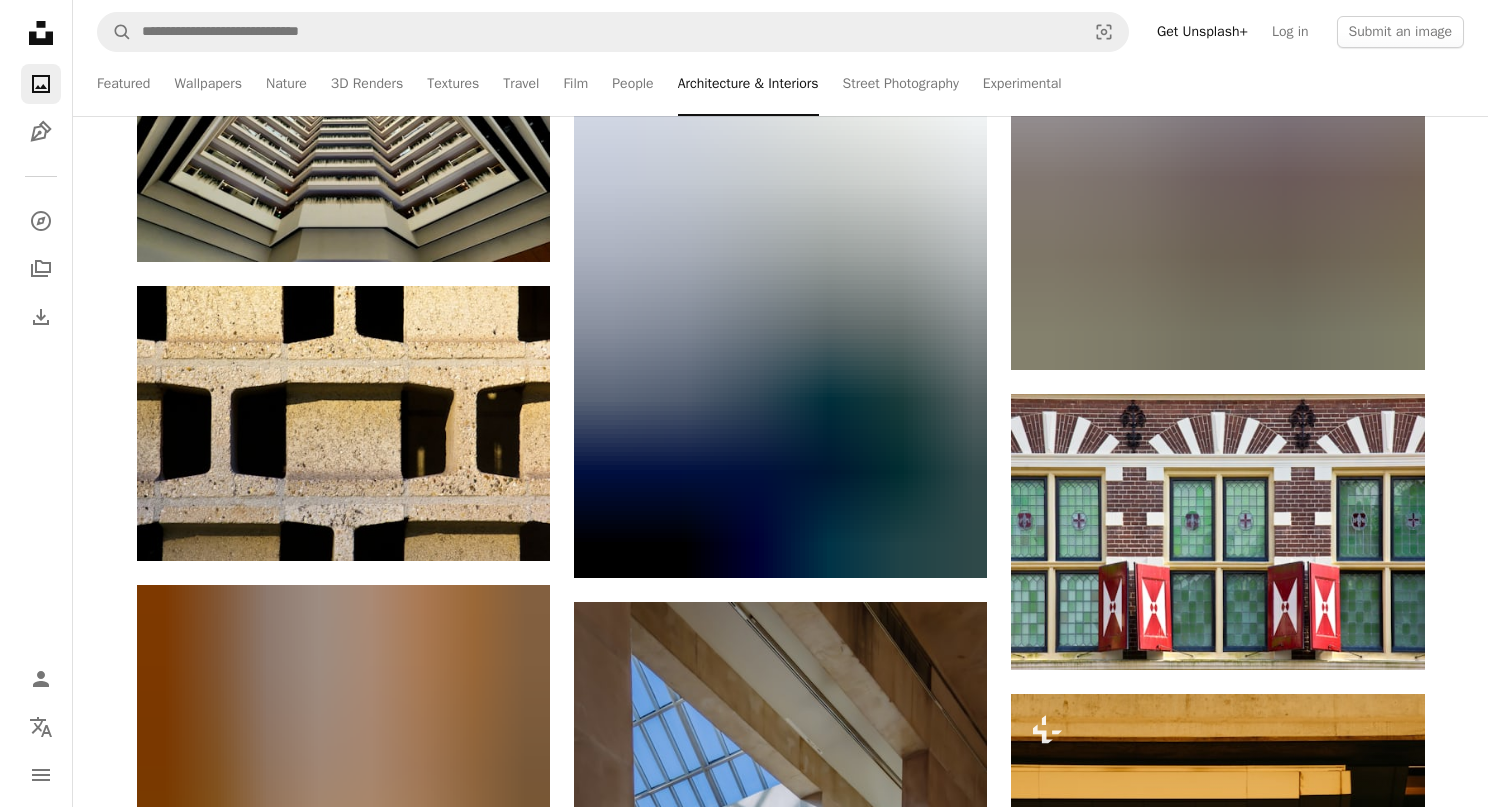 scroll, scrollTop: 83933, scrollLeft: 0, axis: vertical 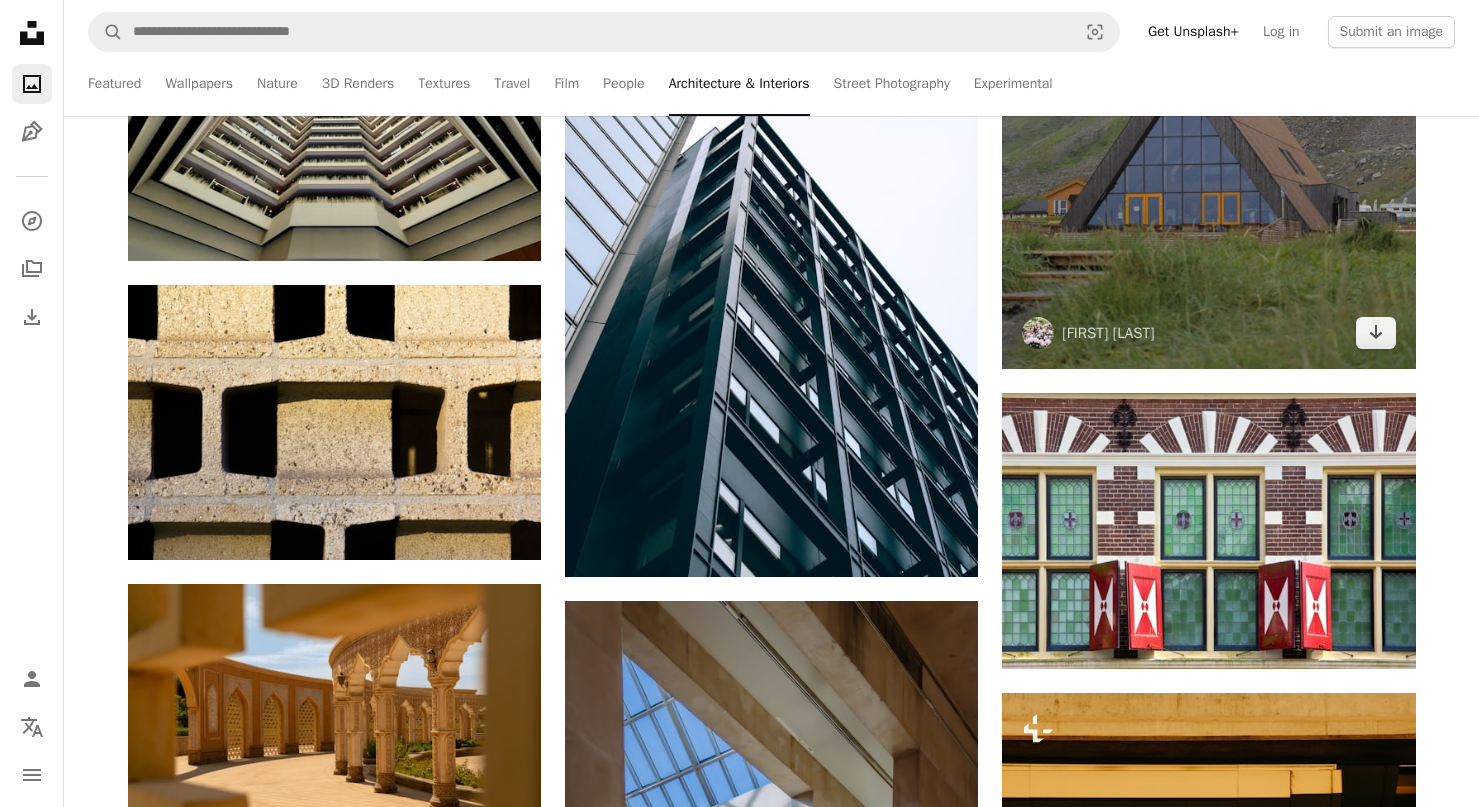 click at bounding box center [1208, 59] 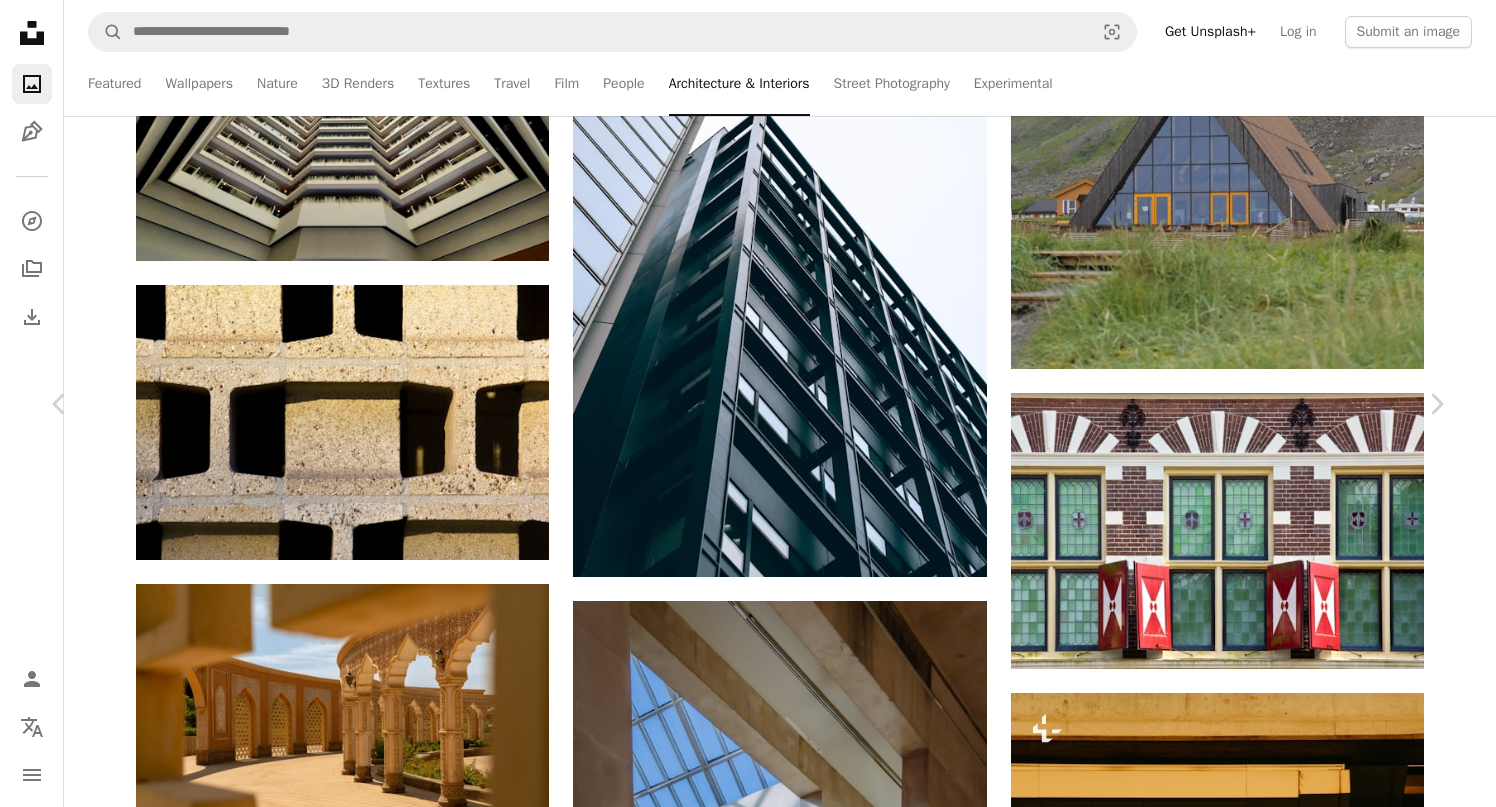 scroll, scrollTop: 160, scrollLeft: 0, axis: vertical 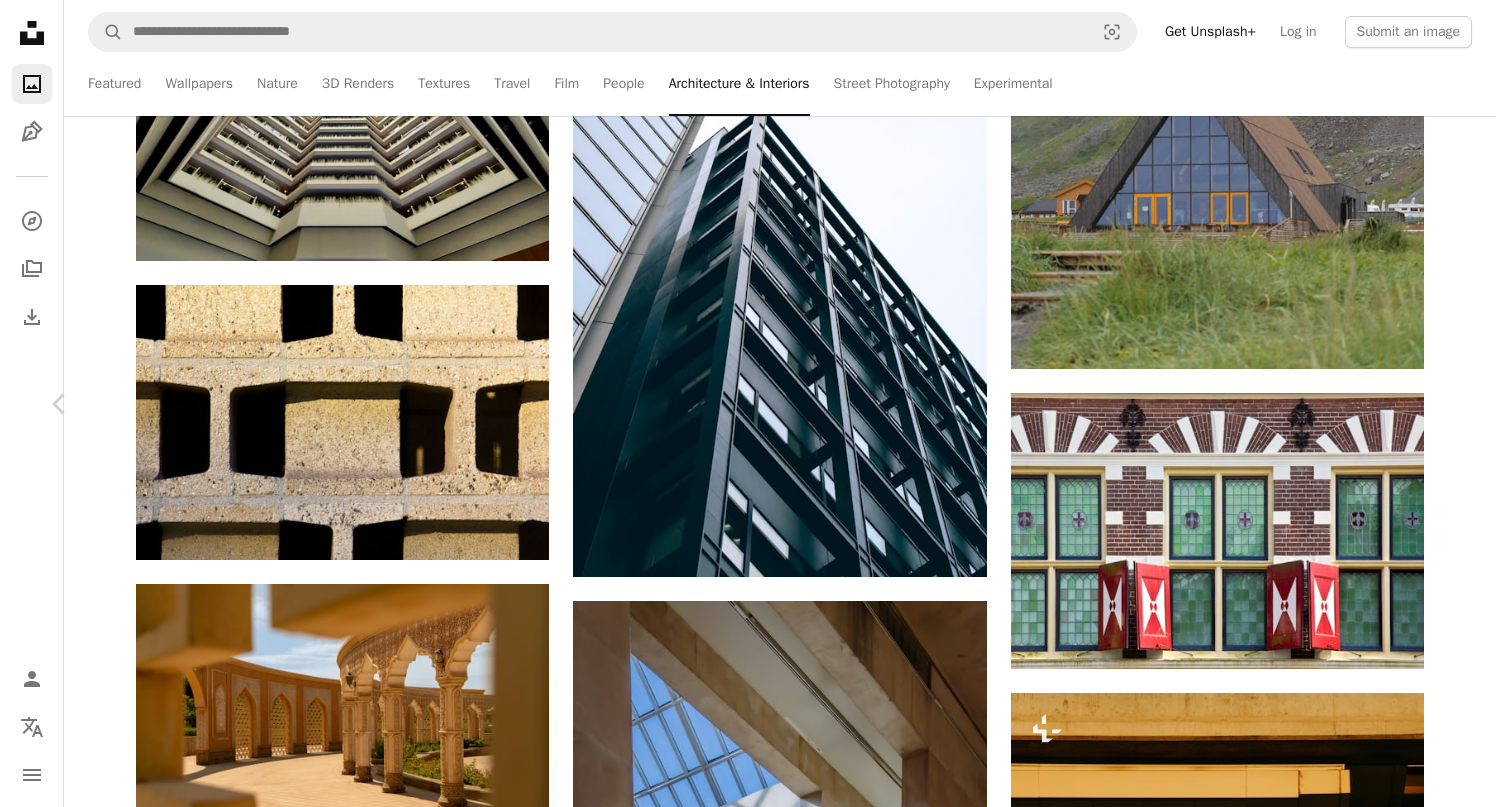 click on "Chevron right" at bounding box center [1436, 404] 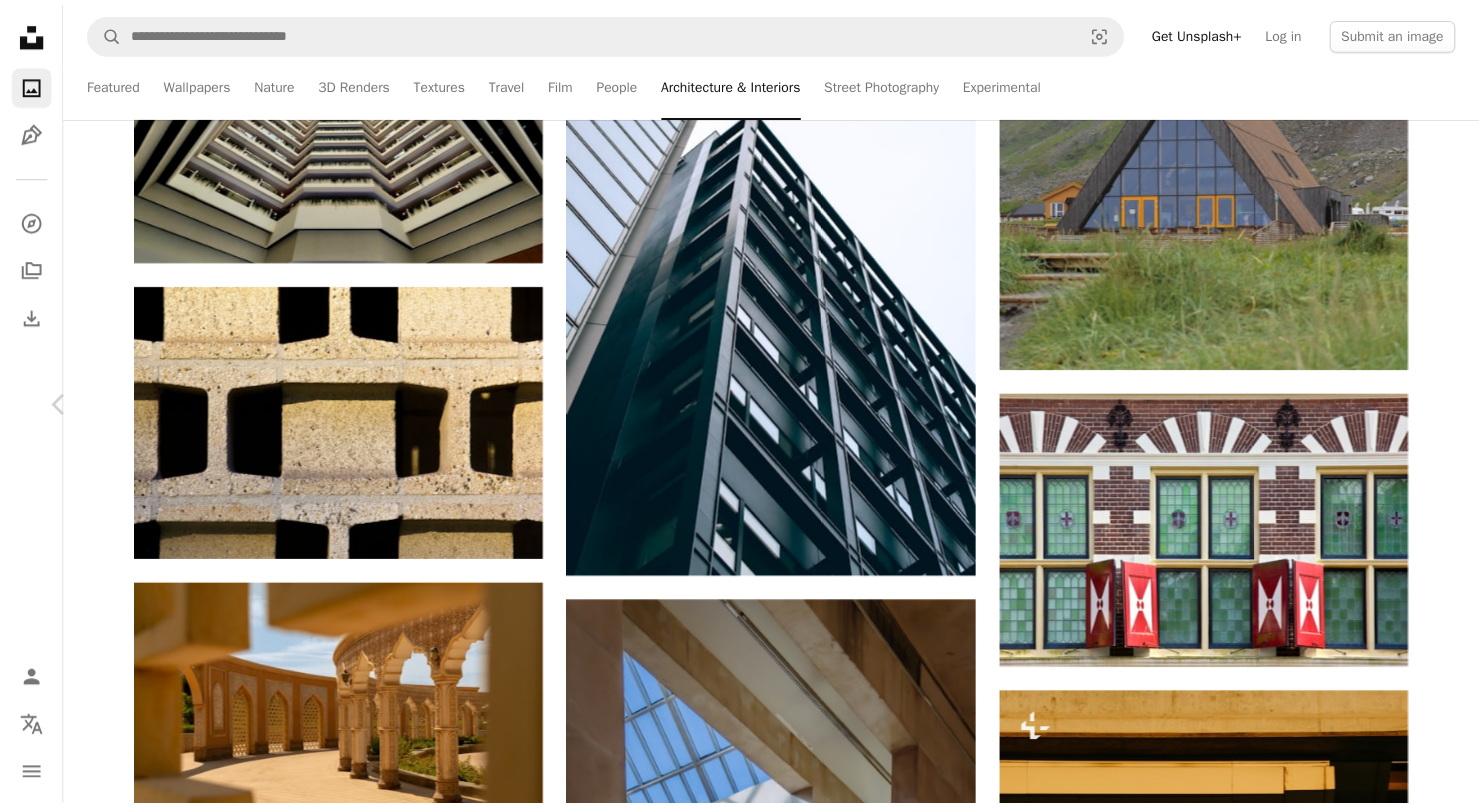 scroll, scrollTop: 0, scrollLeft: 0, axis: both 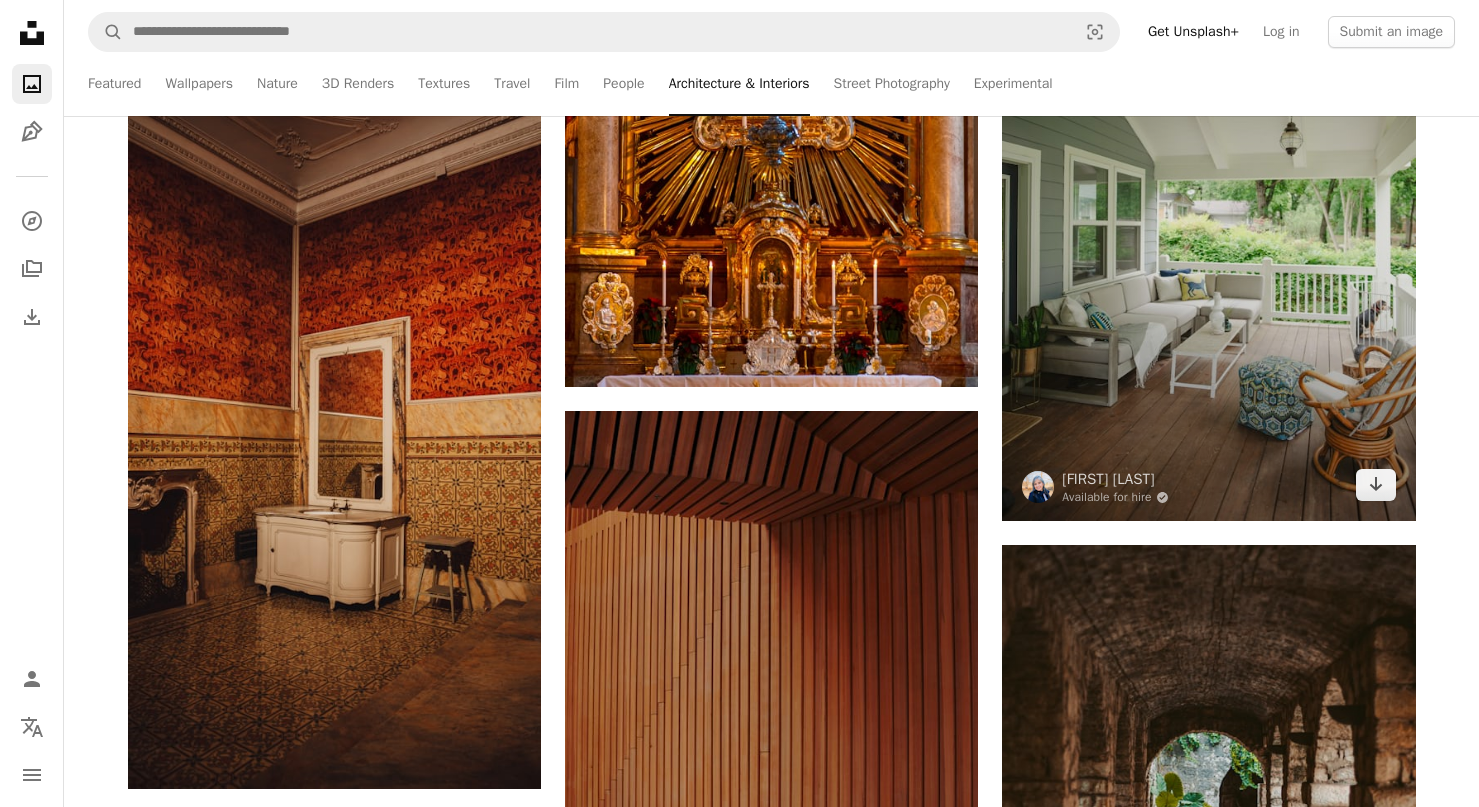 click at bounding box center [1208, 219] 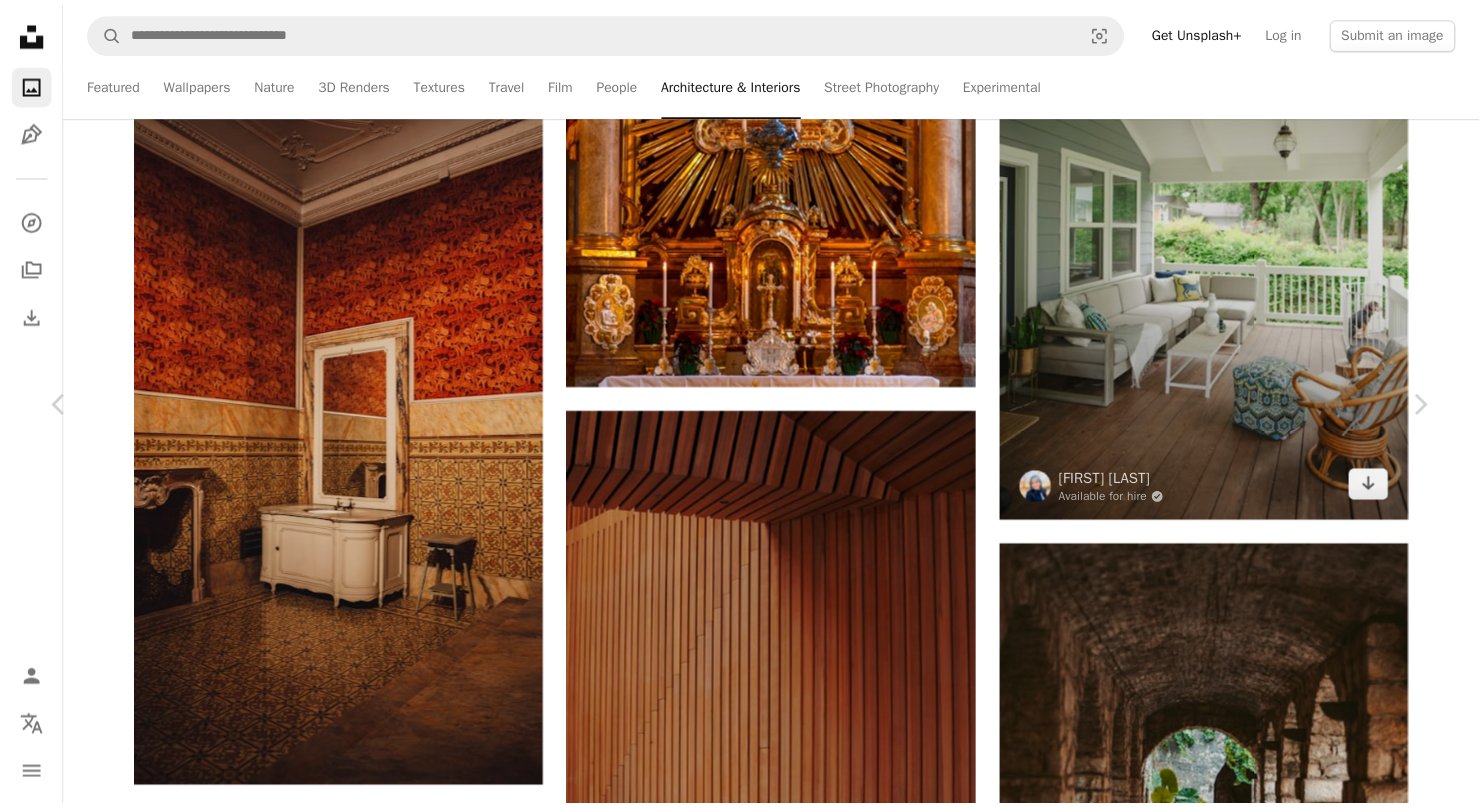 scroll, scrollTop: 203, scrollLeft: 0, axis: vertical 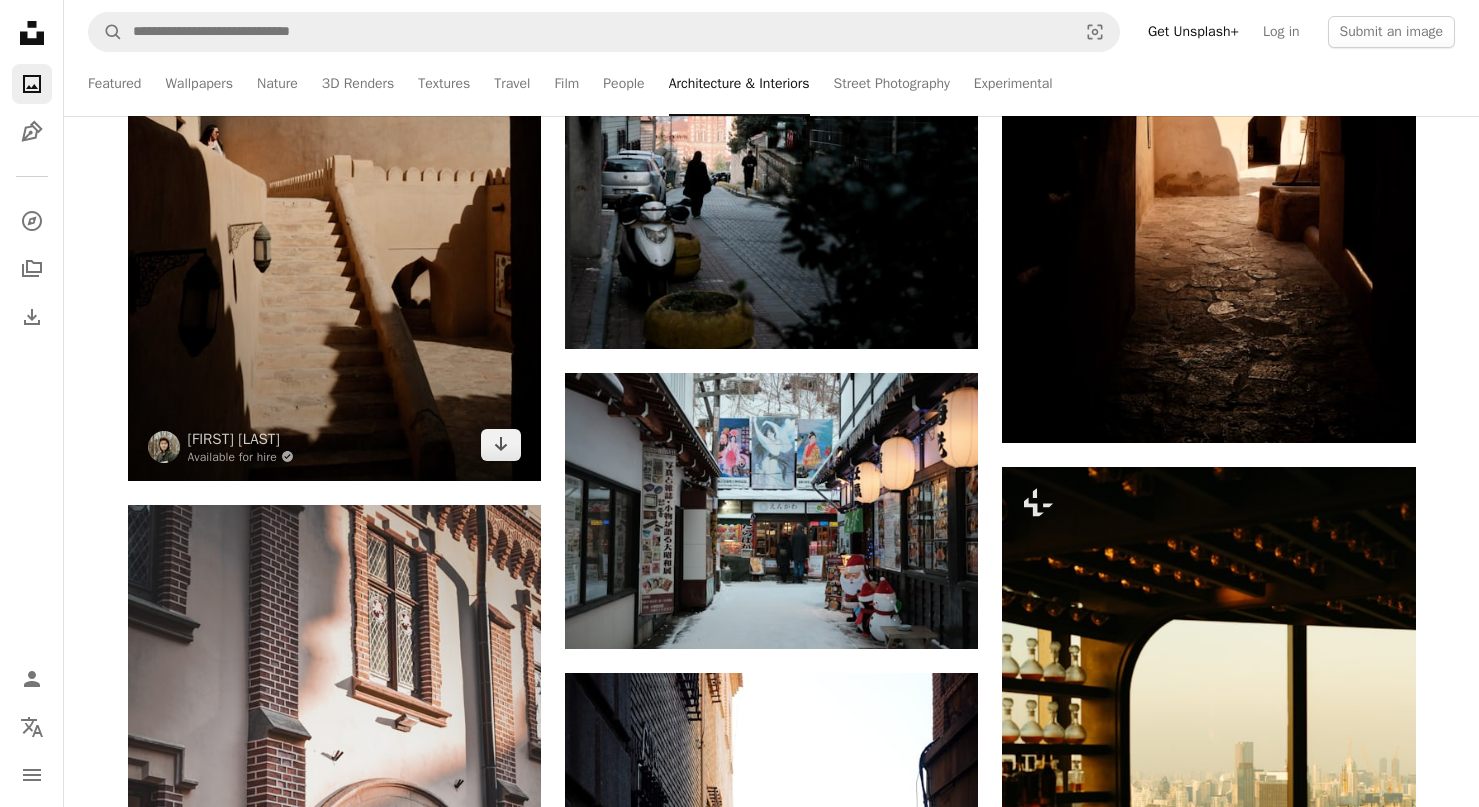 click at bounding box center (334, 171) 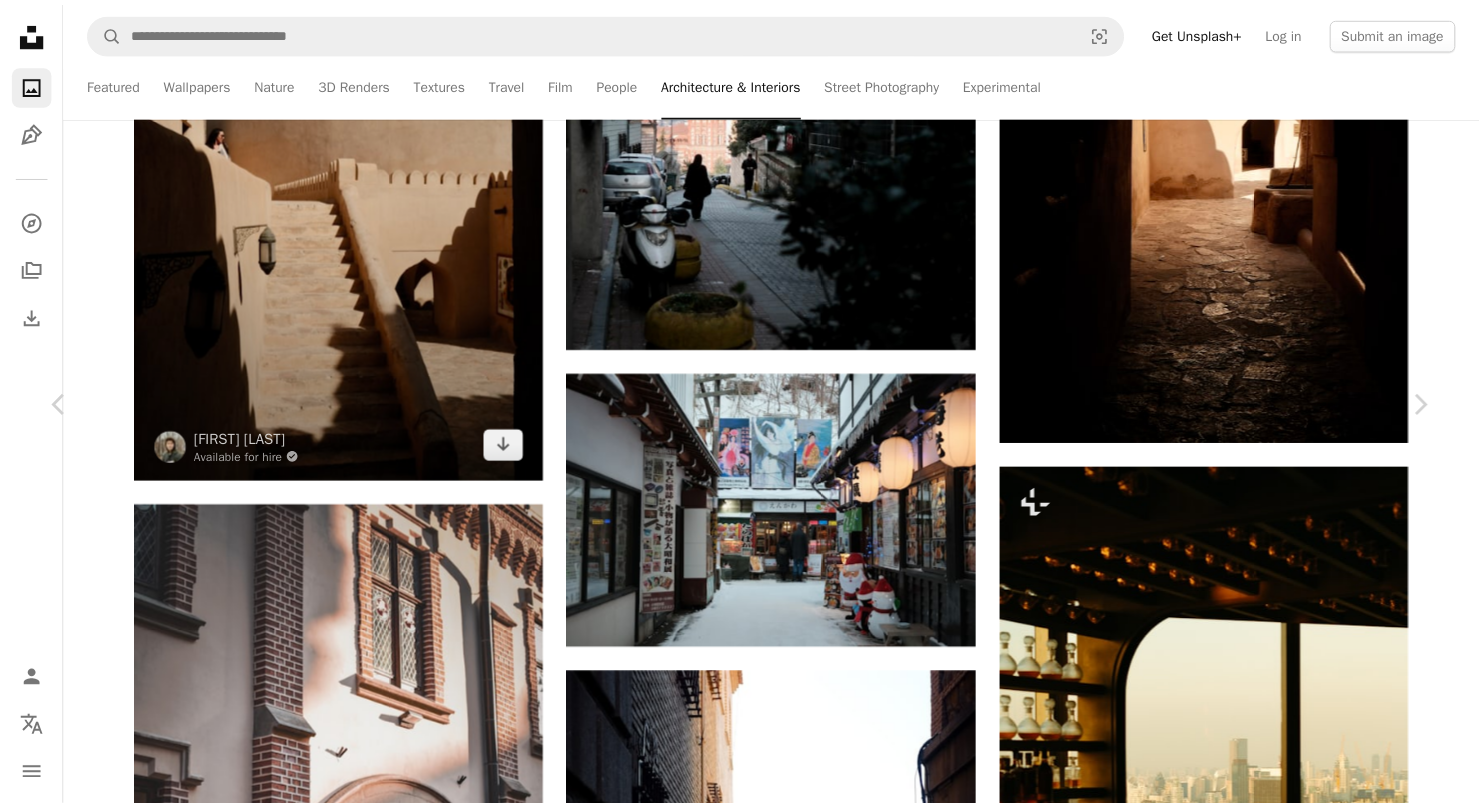 scroll, scrollTop: 174, scrollLeft: 0, axis: vertical 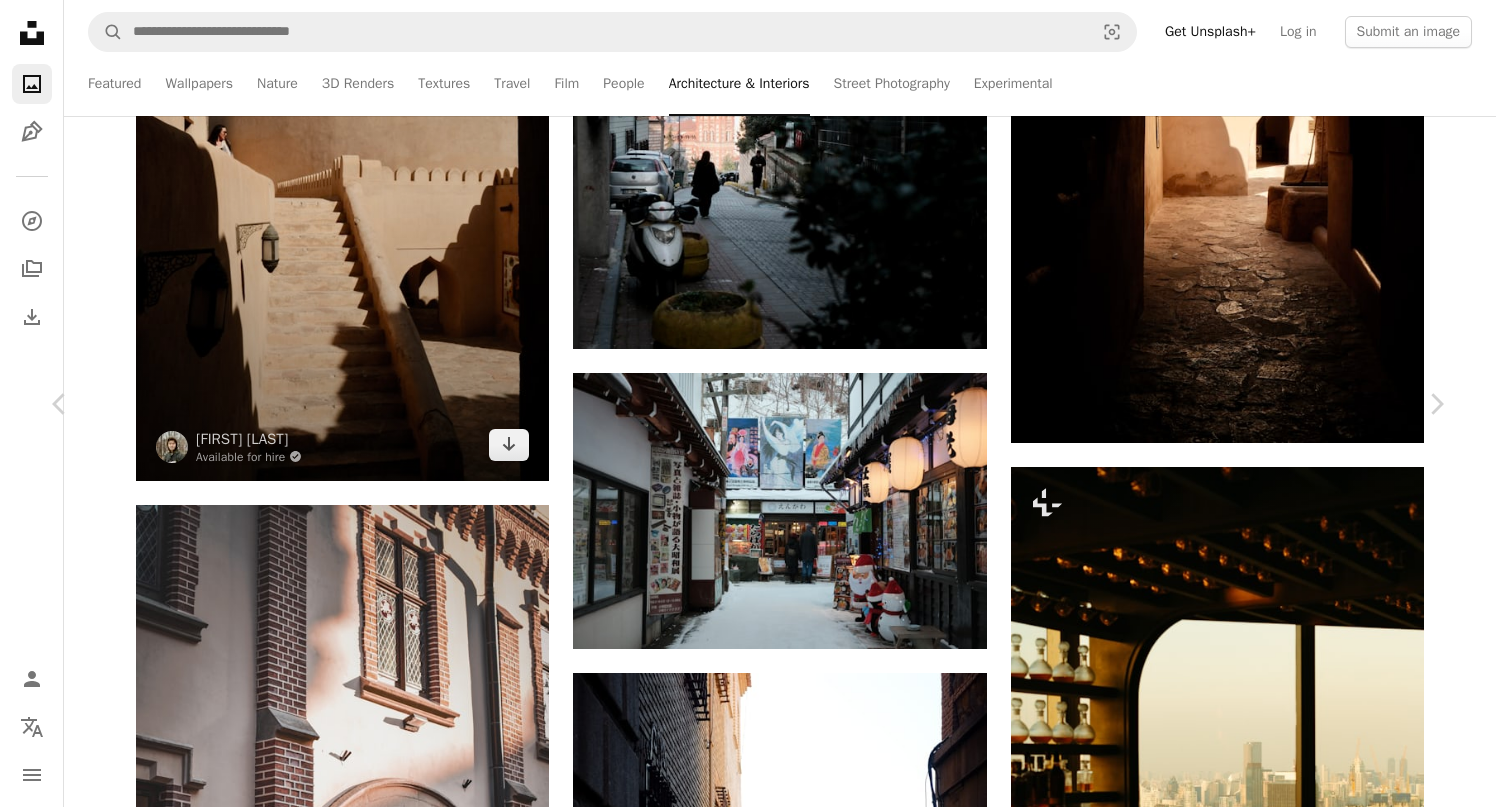 click at bounding box center (342, 171) 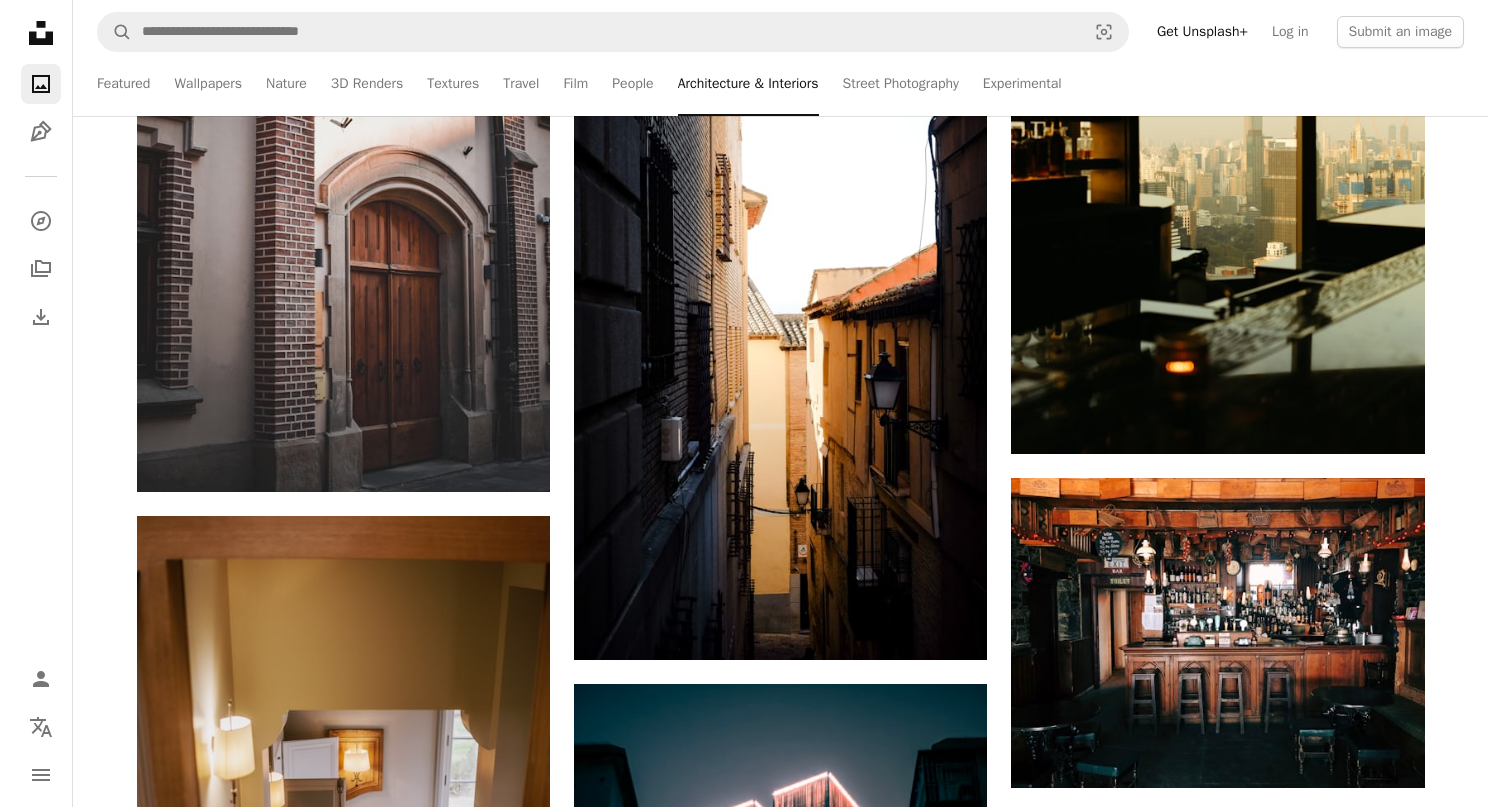 scroll, scrollTop: 90045, scrollLeft: 0, axis: vertical 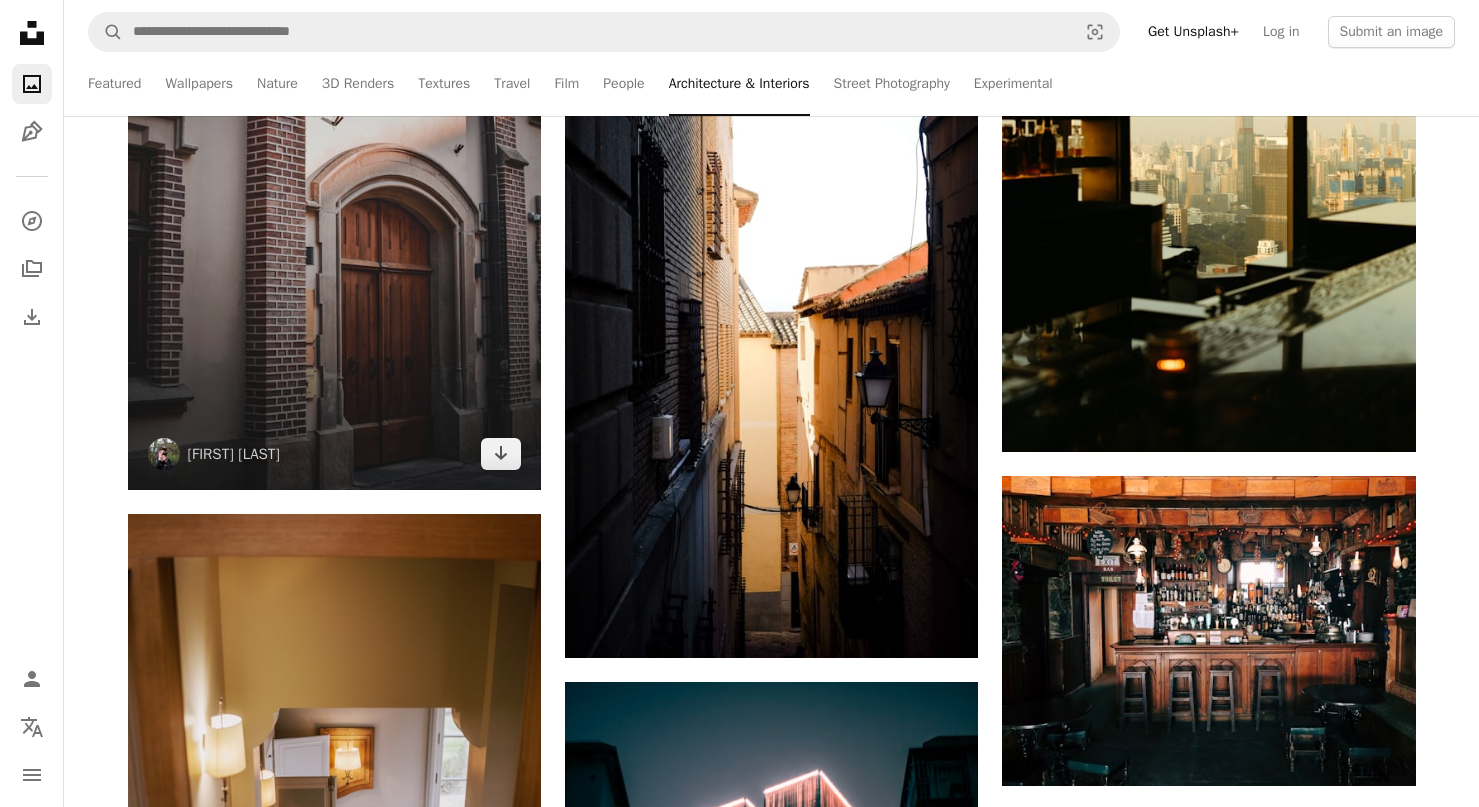 click at bounding box center (334, 180) 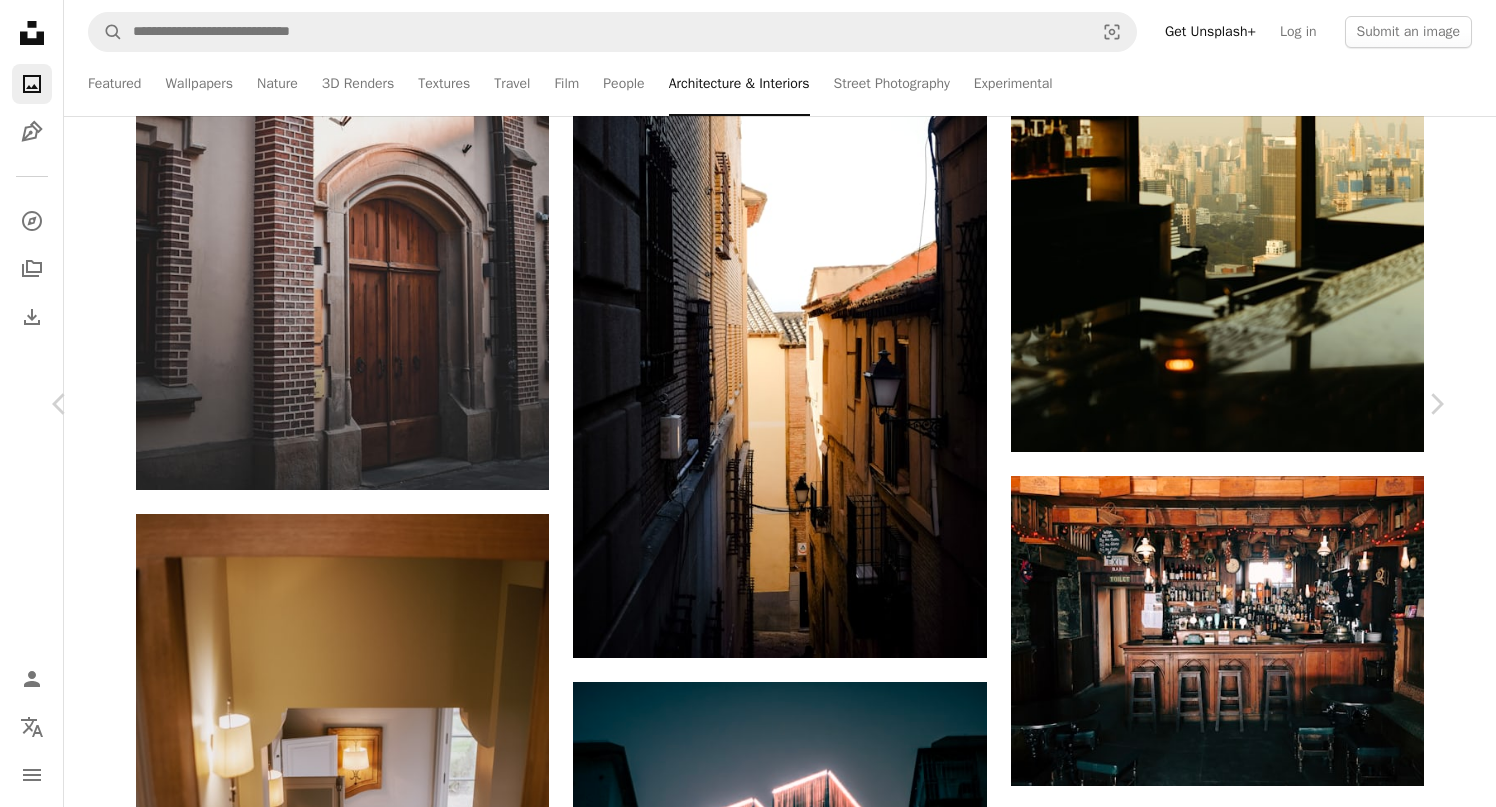 scroll, scrollTop: 212, scrollLeft: 0, axis: vertical 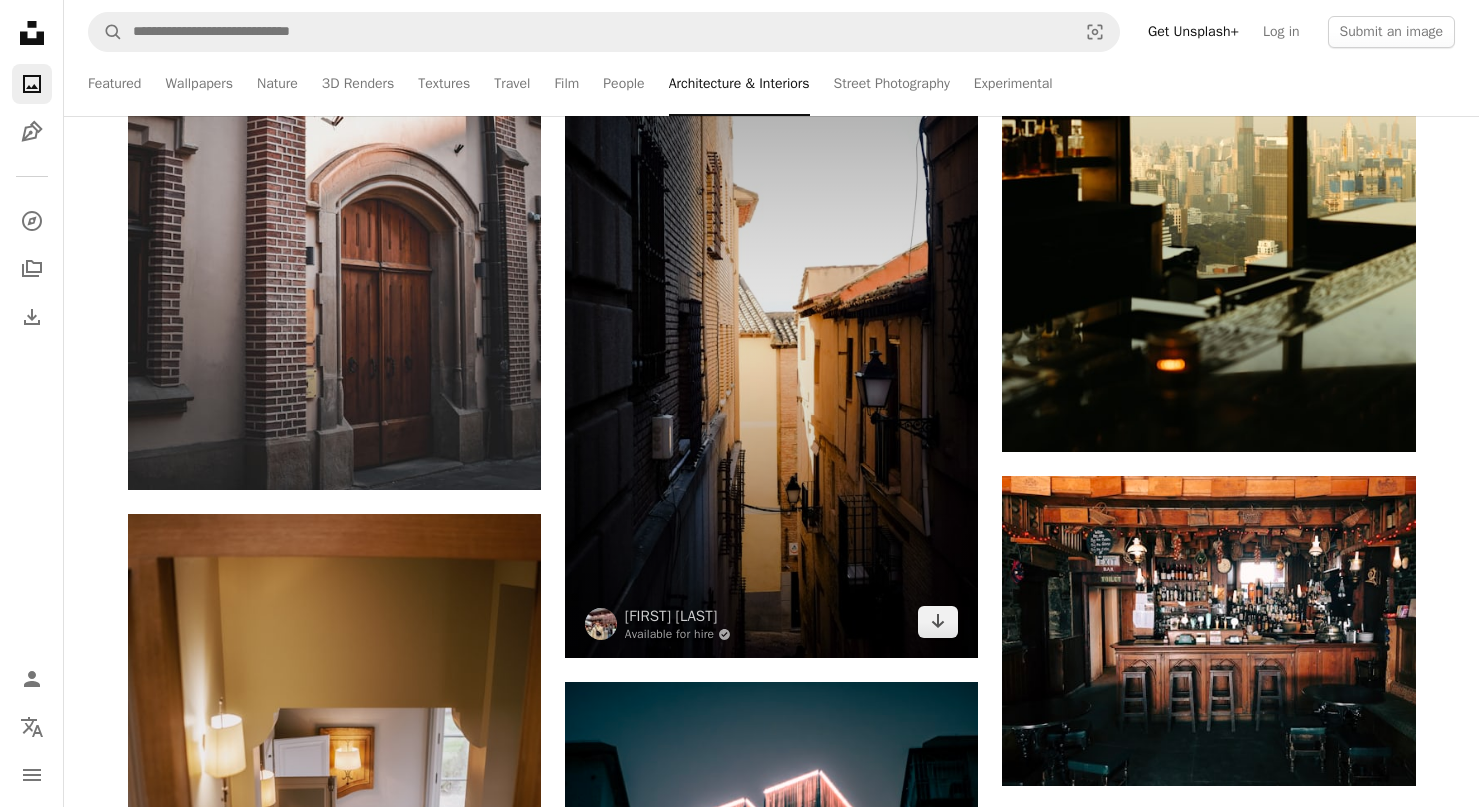 click at bounding box center (771, 348) 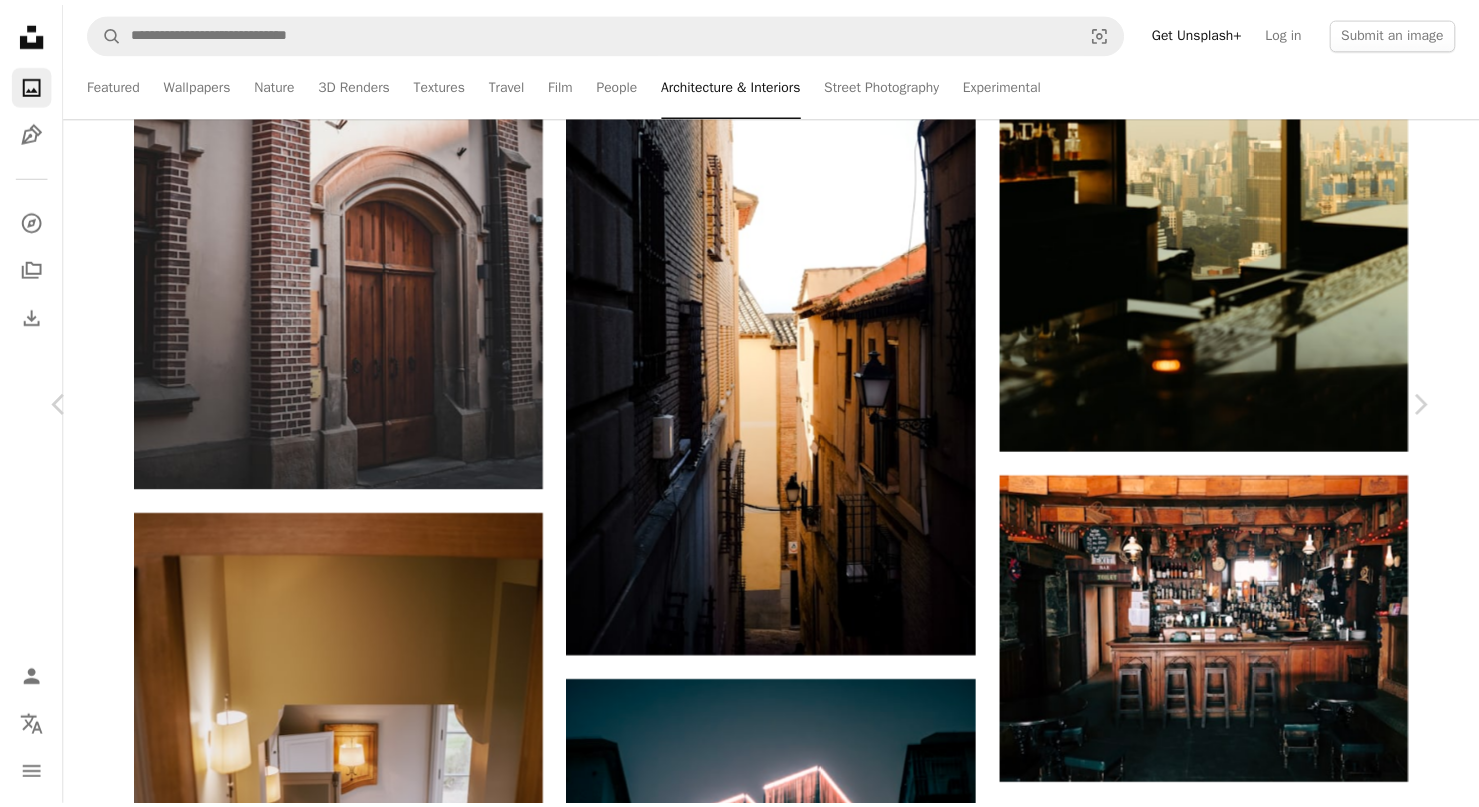 scroll, scrollTop: 154, scrollLeft: 0, axis: vertical 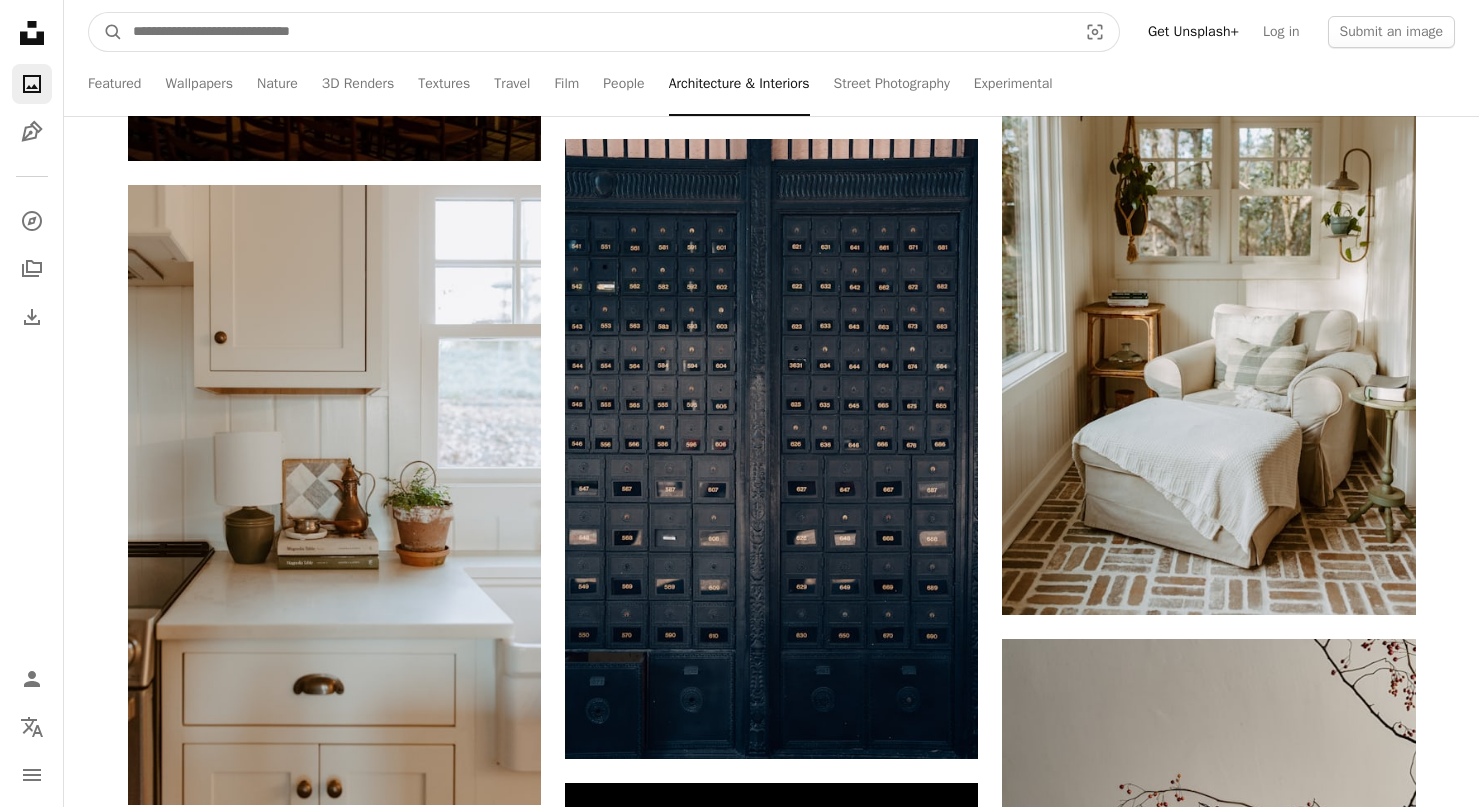 click at bounding box center (597, 32) 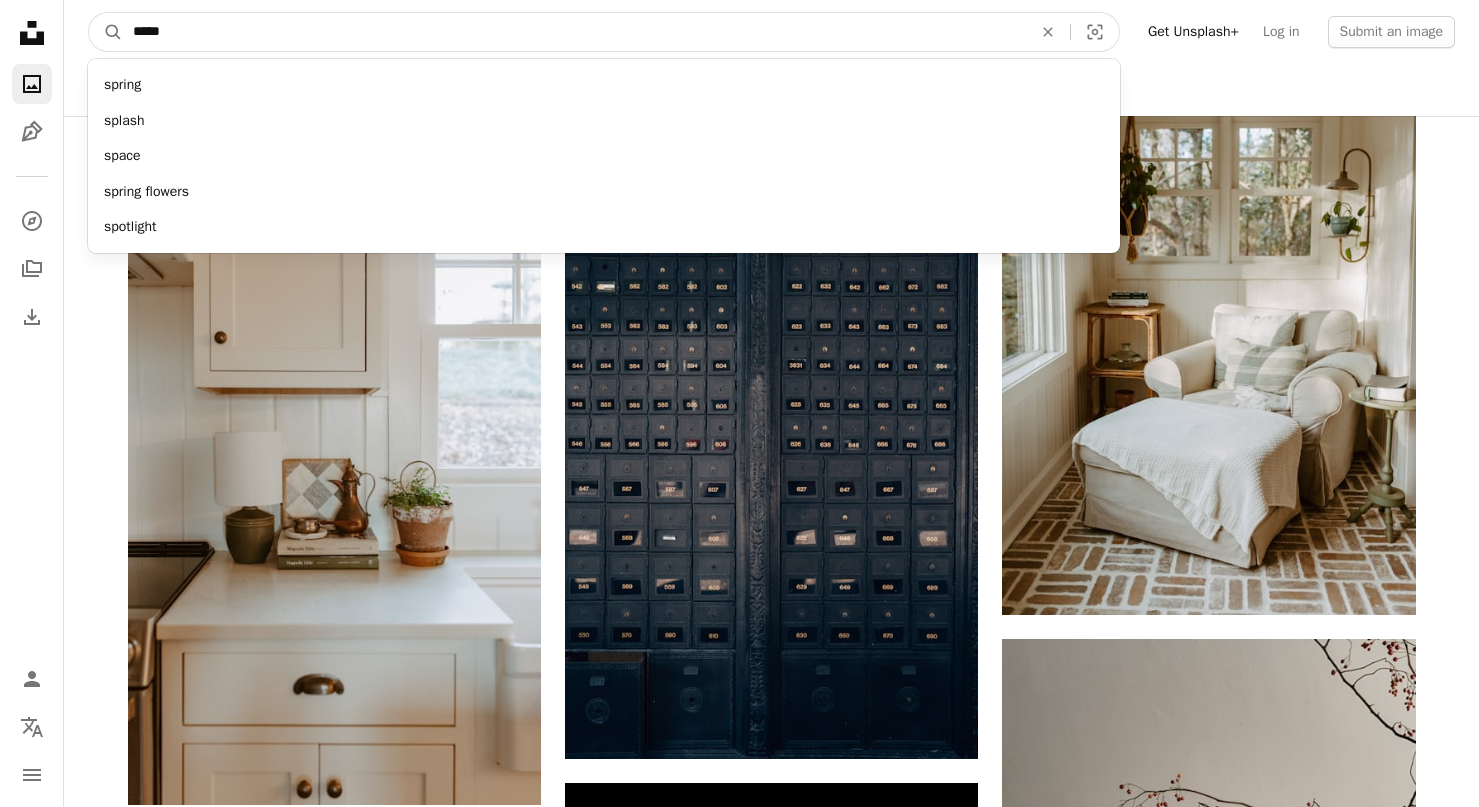 type on "*****" 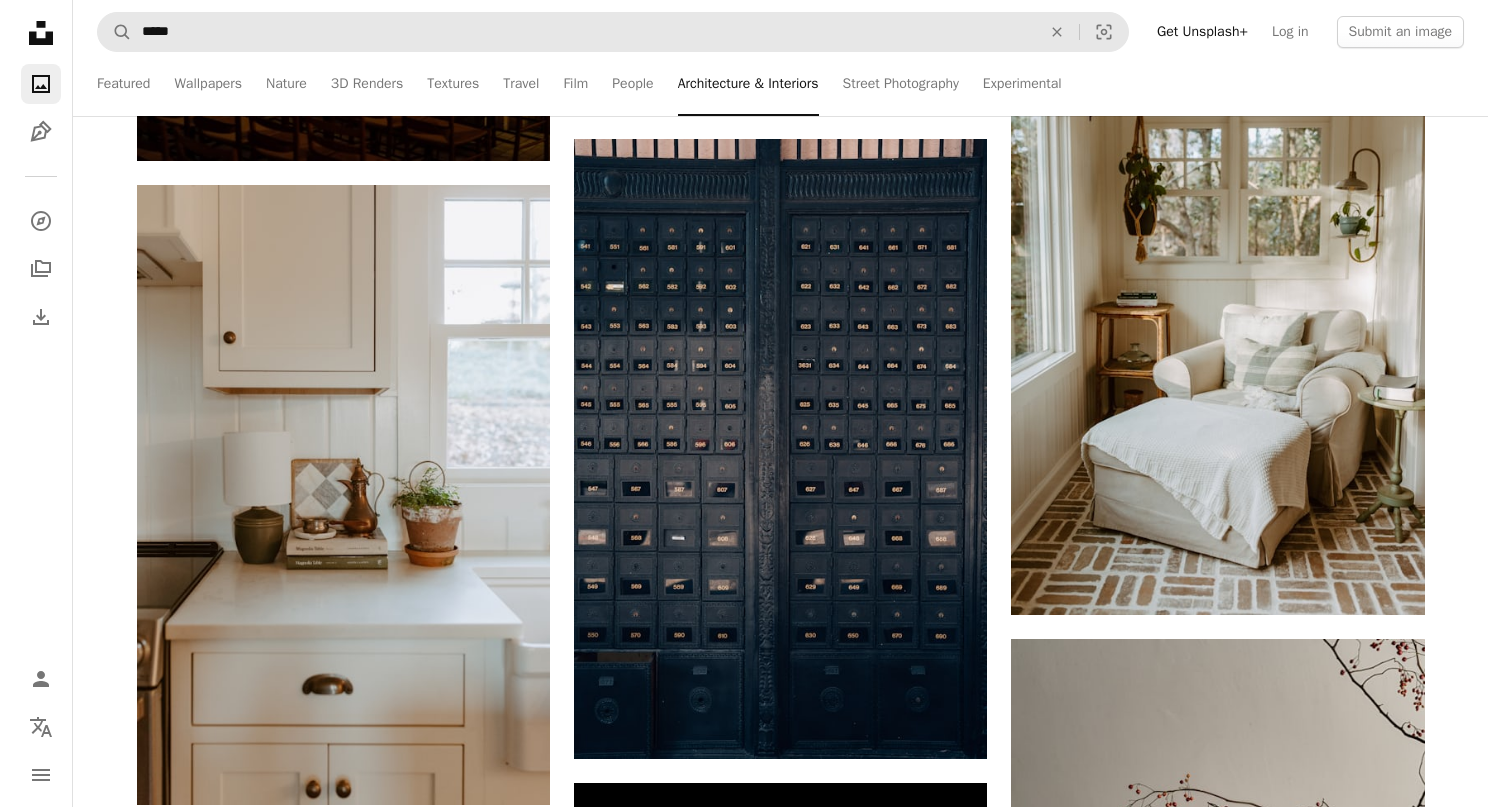 scroll, scrollTop: 0, scrollLeft: 0, axis: both 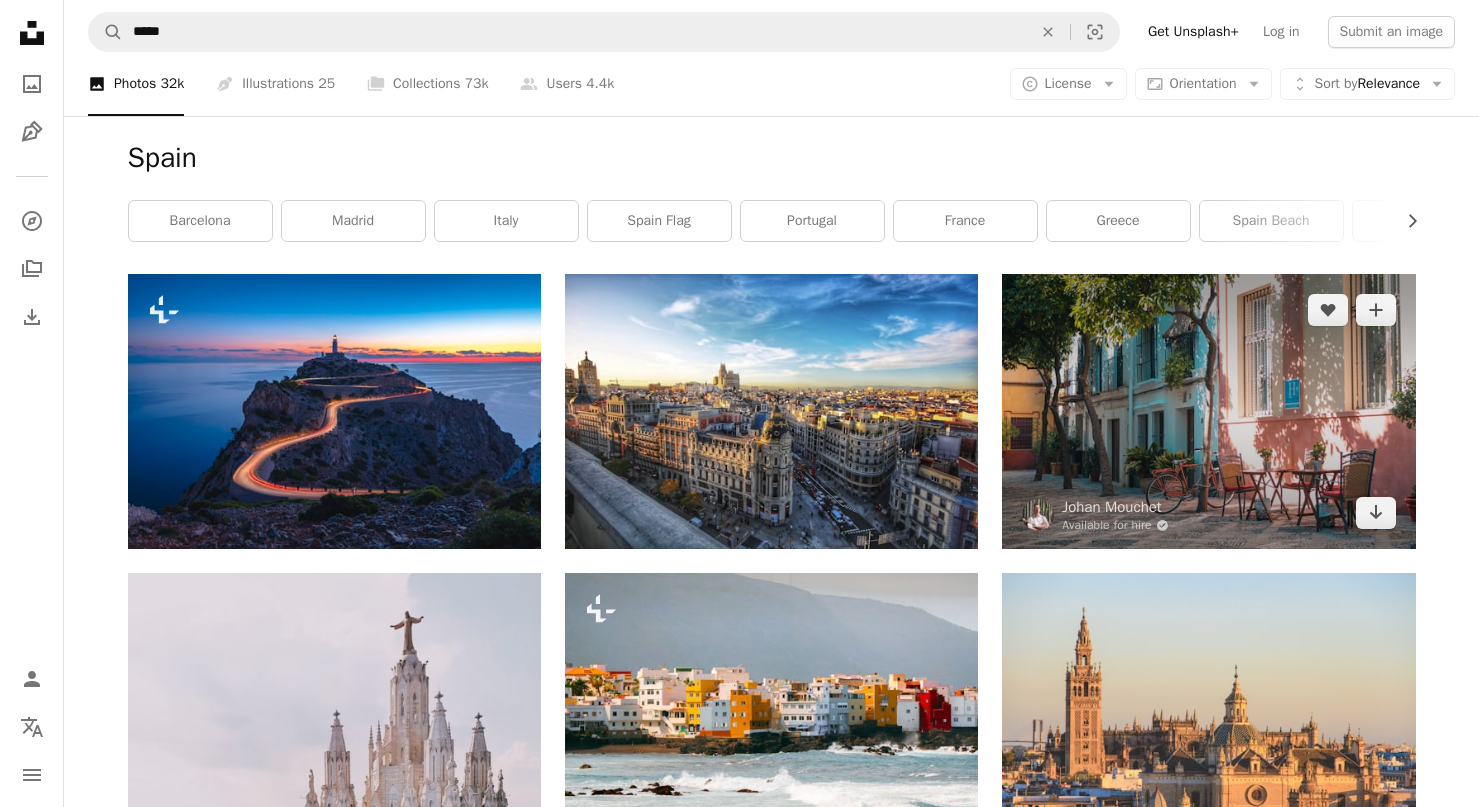 click at bounding box center [1208, 411] 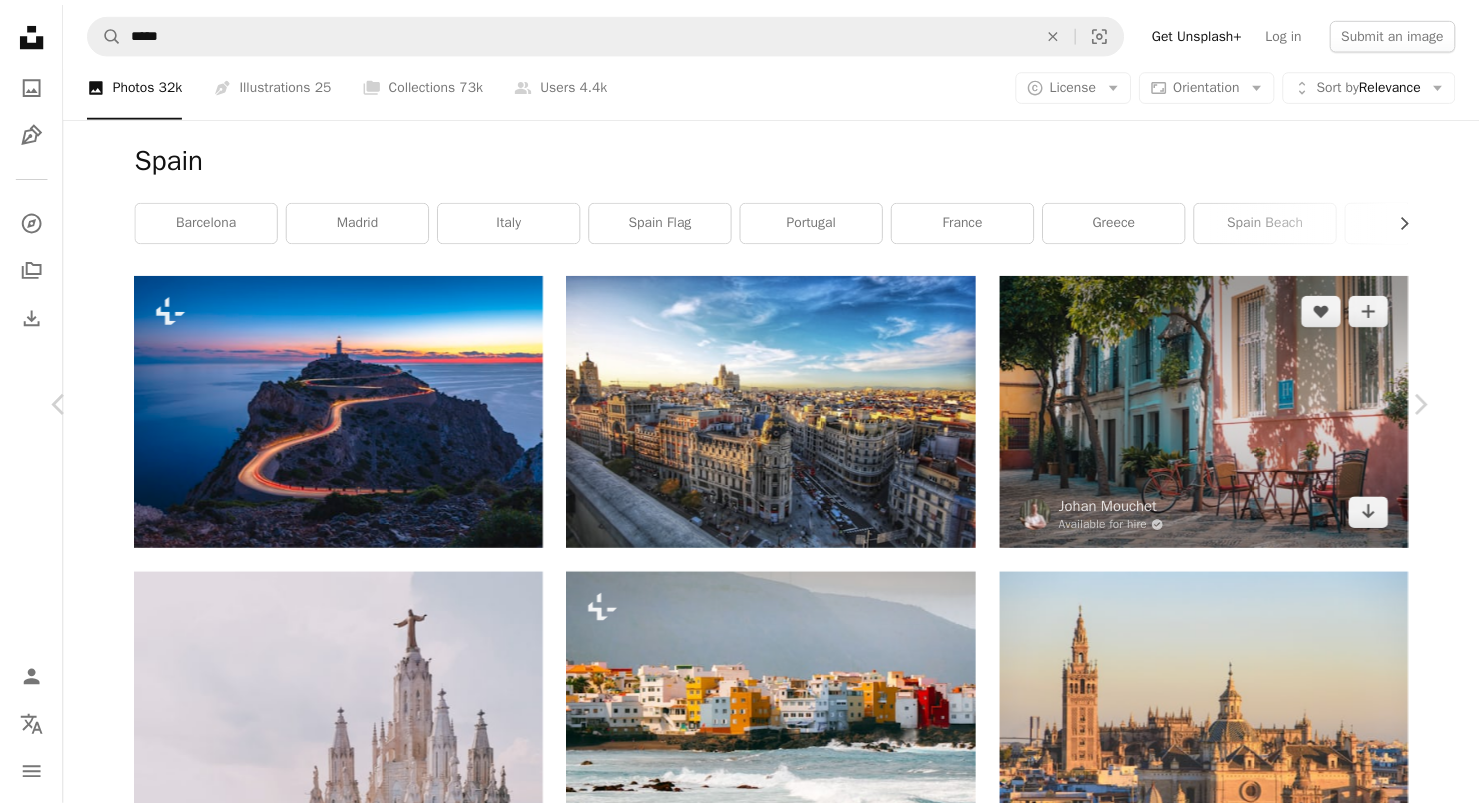 scroll, scrollTop: 174, scrollLeft: 0, axis: vertical 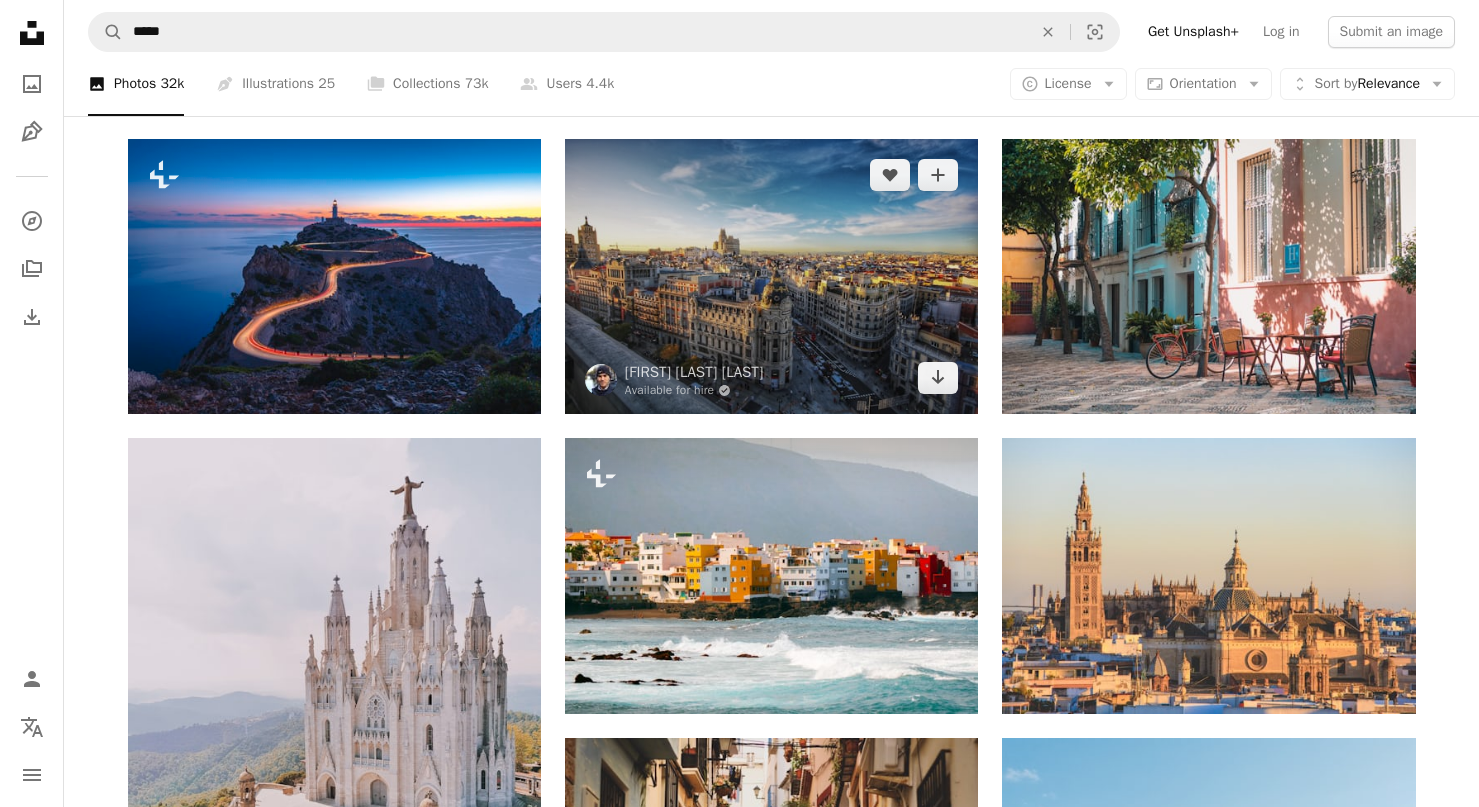 click at bounding box center [771, 276] 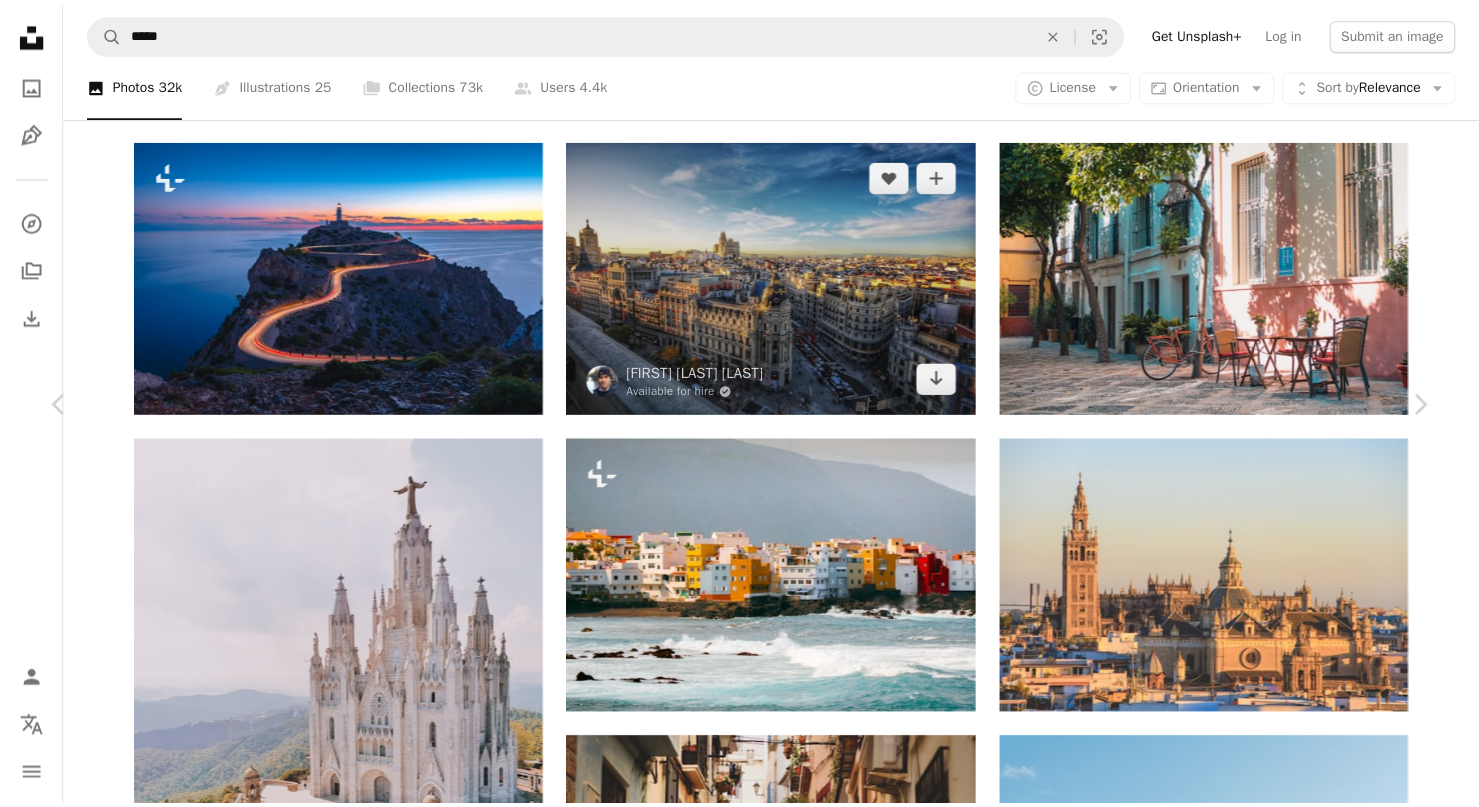 scroll, scrollTop: 186, scrollLeft: 0, axis: vertical 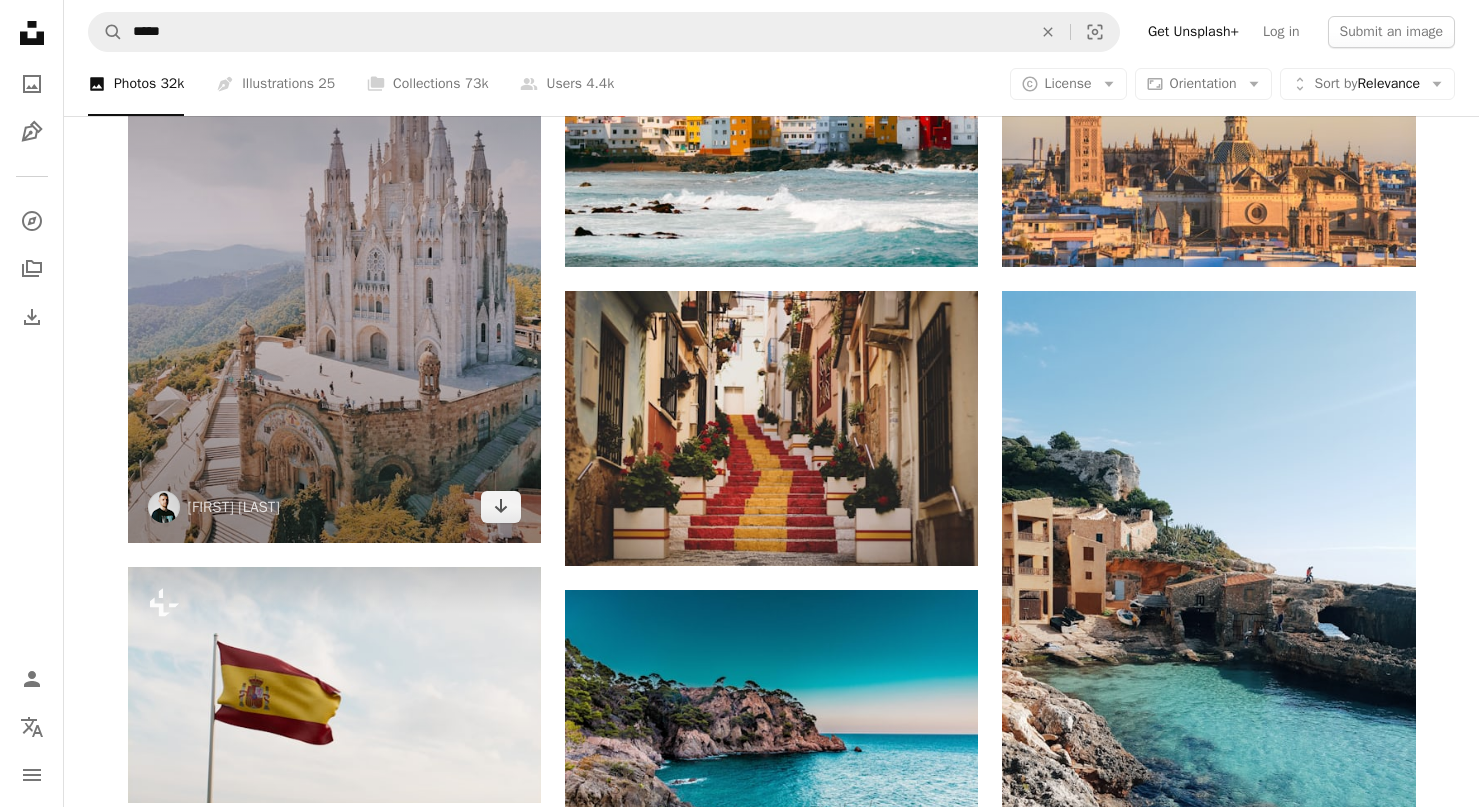 click at bounding box center [334, 266] 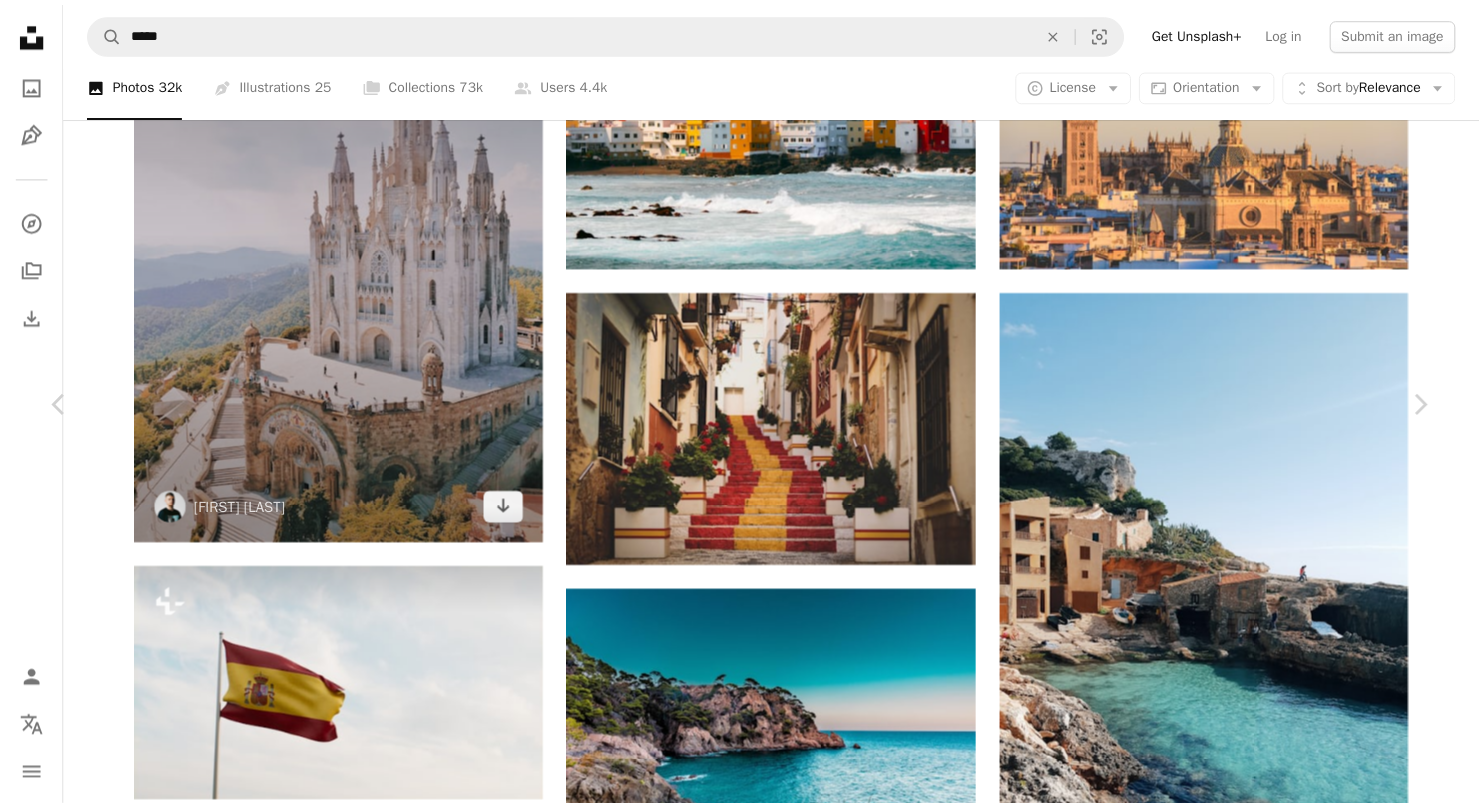 scroll, scrollTop: 145, scrollLeft: 0, axis: vertical 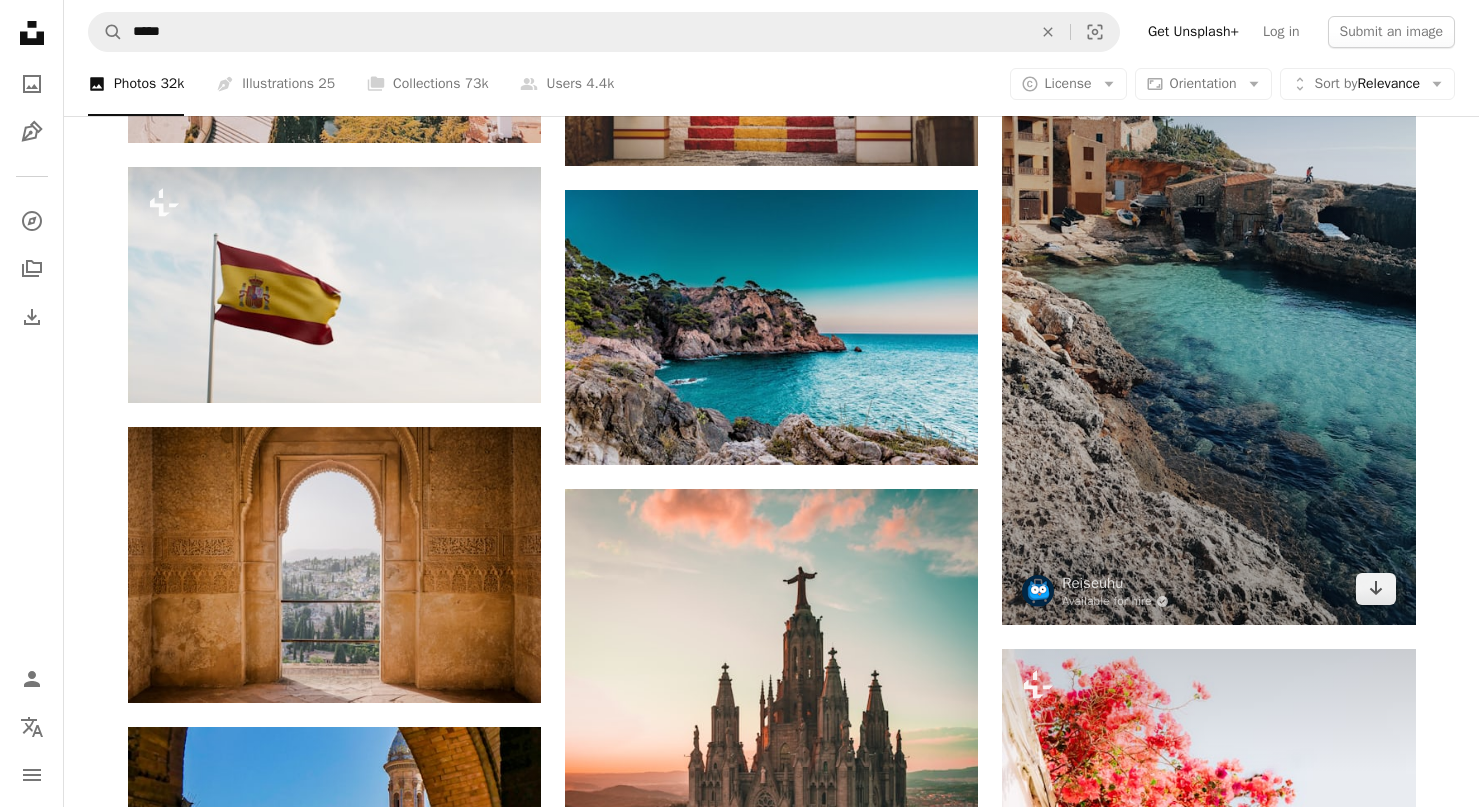 click at bounding box center [1208, 258] 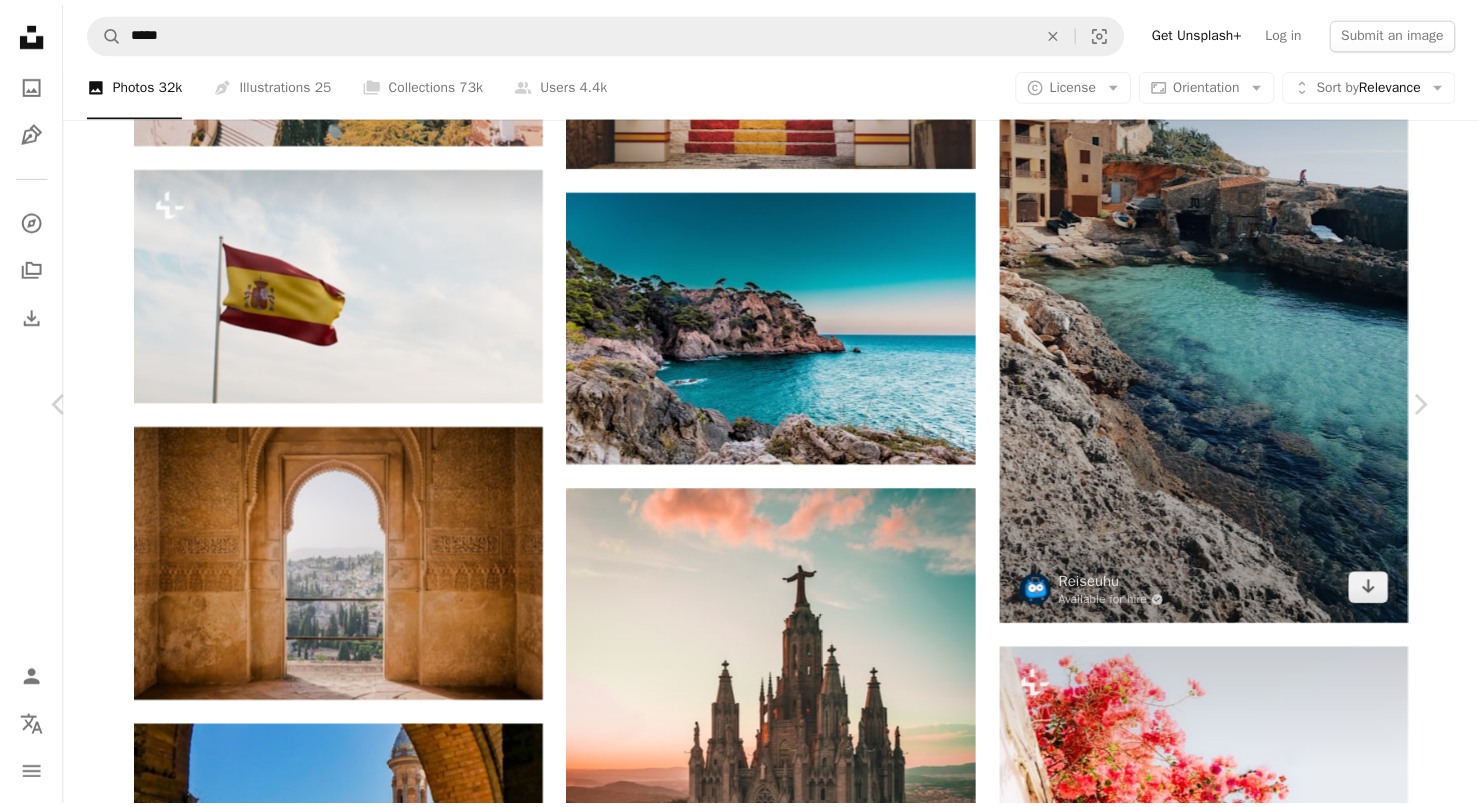 scroll, scrollTop: 169, scrollLeft: 0, axis: vertical 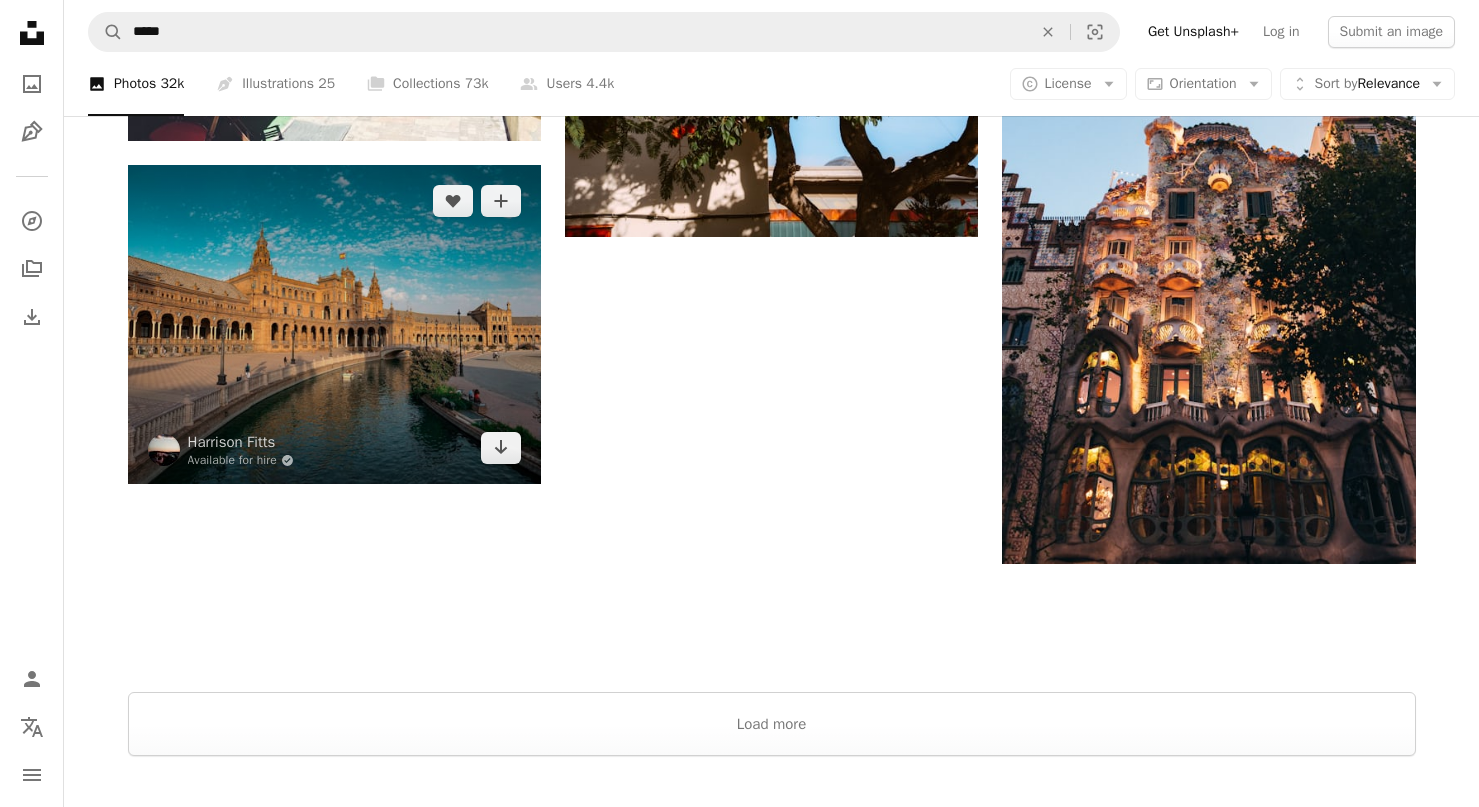 click at bounding box center (334, 324) 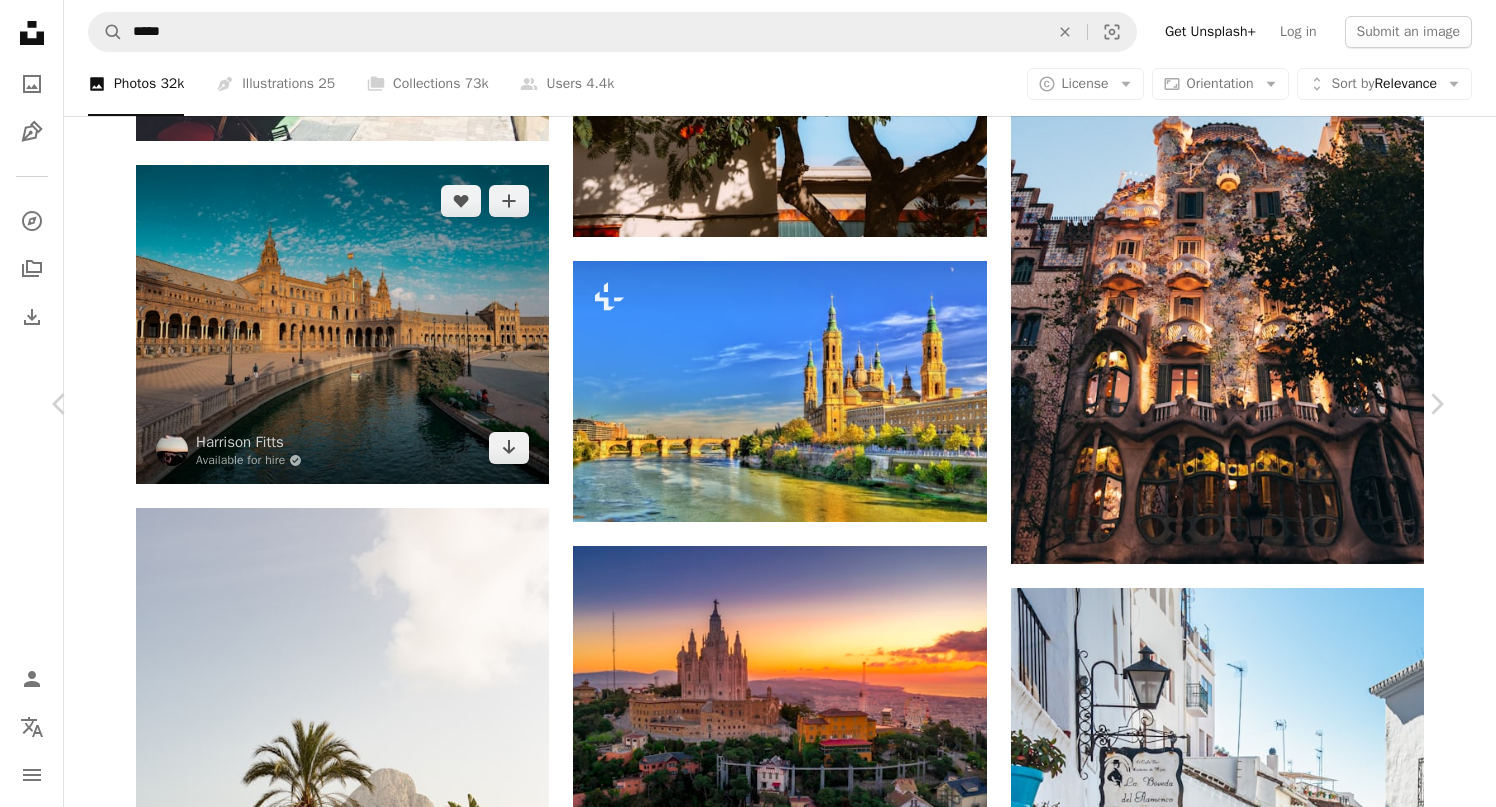 scroll, scrollTop: 372, scrollLeft: 0, axis: vertical 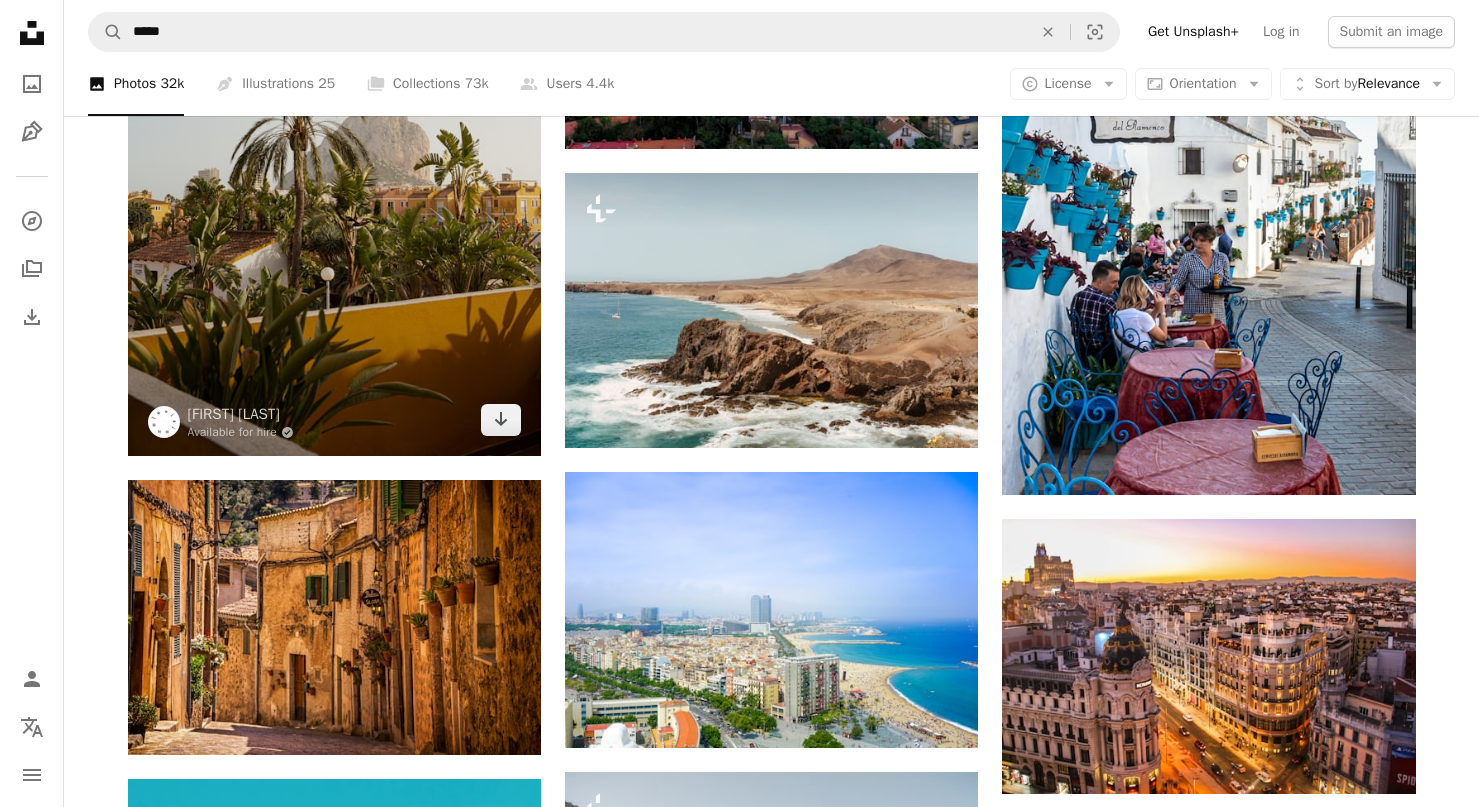 click at bounding box center (334, 146) 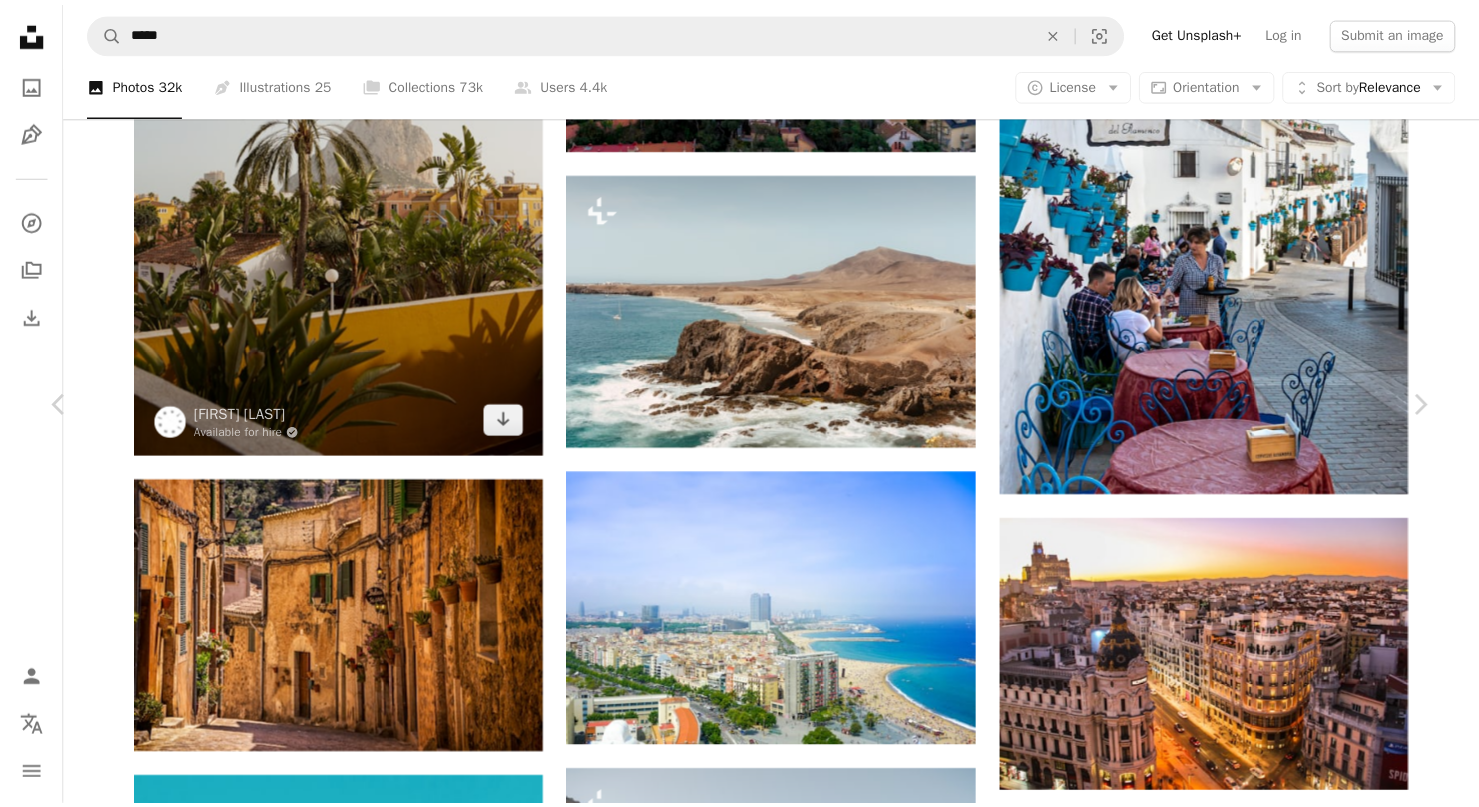scroll, scrollTop: 379, scrollLeft: 0, axis: vertical 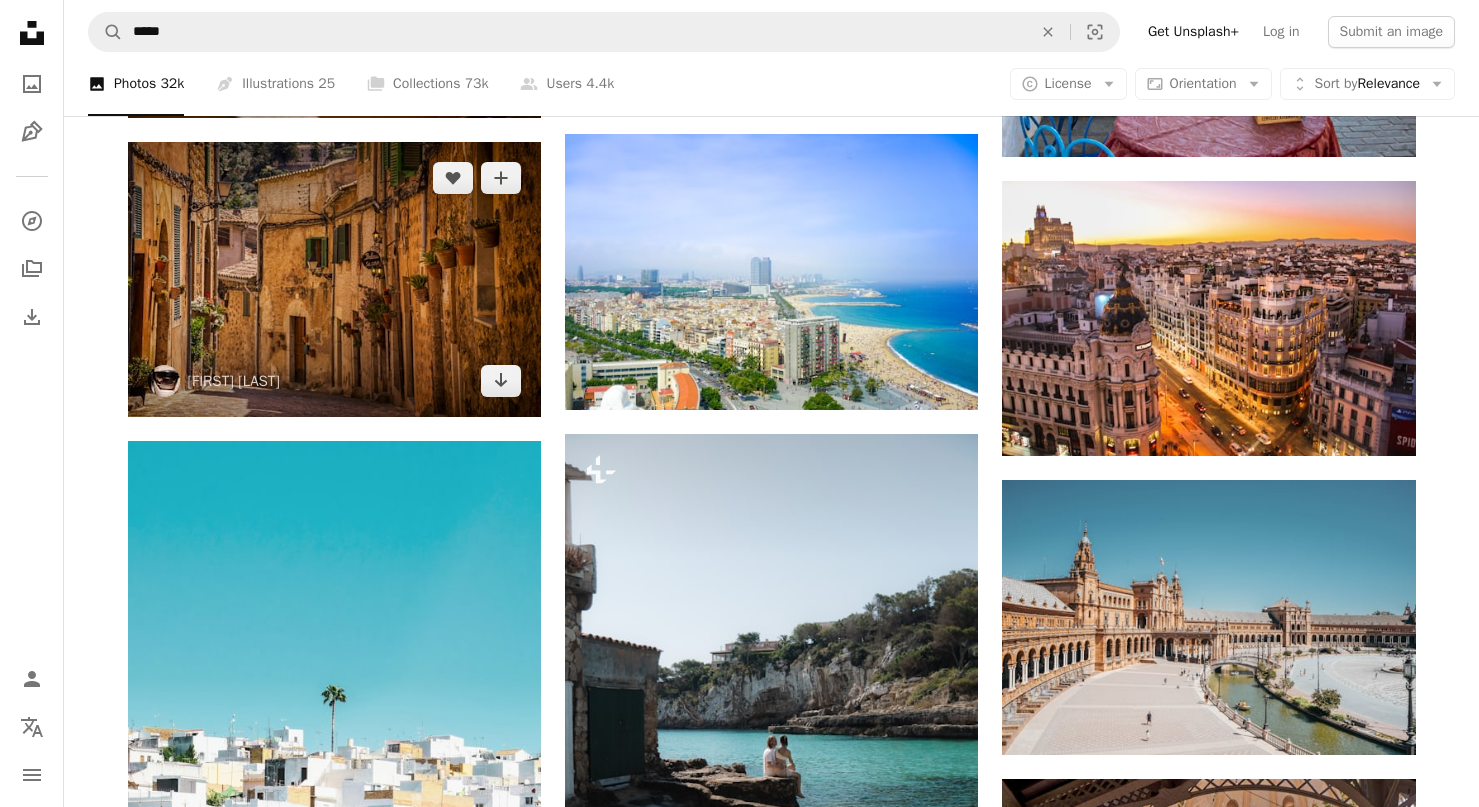 click at bounding box center [334, 279] 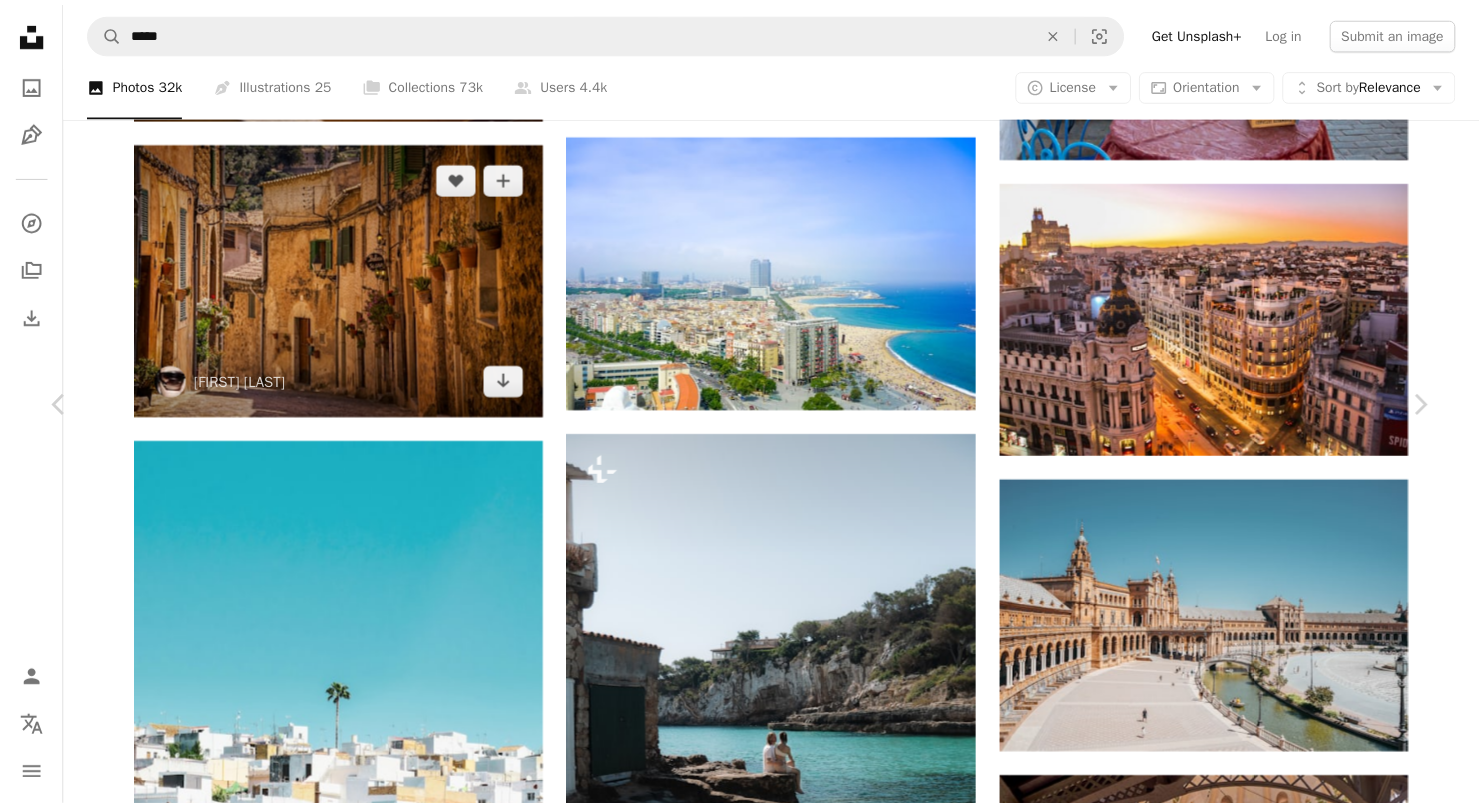 scroll, scrollTop: 208, scrollLeft: 0, axis: vertical 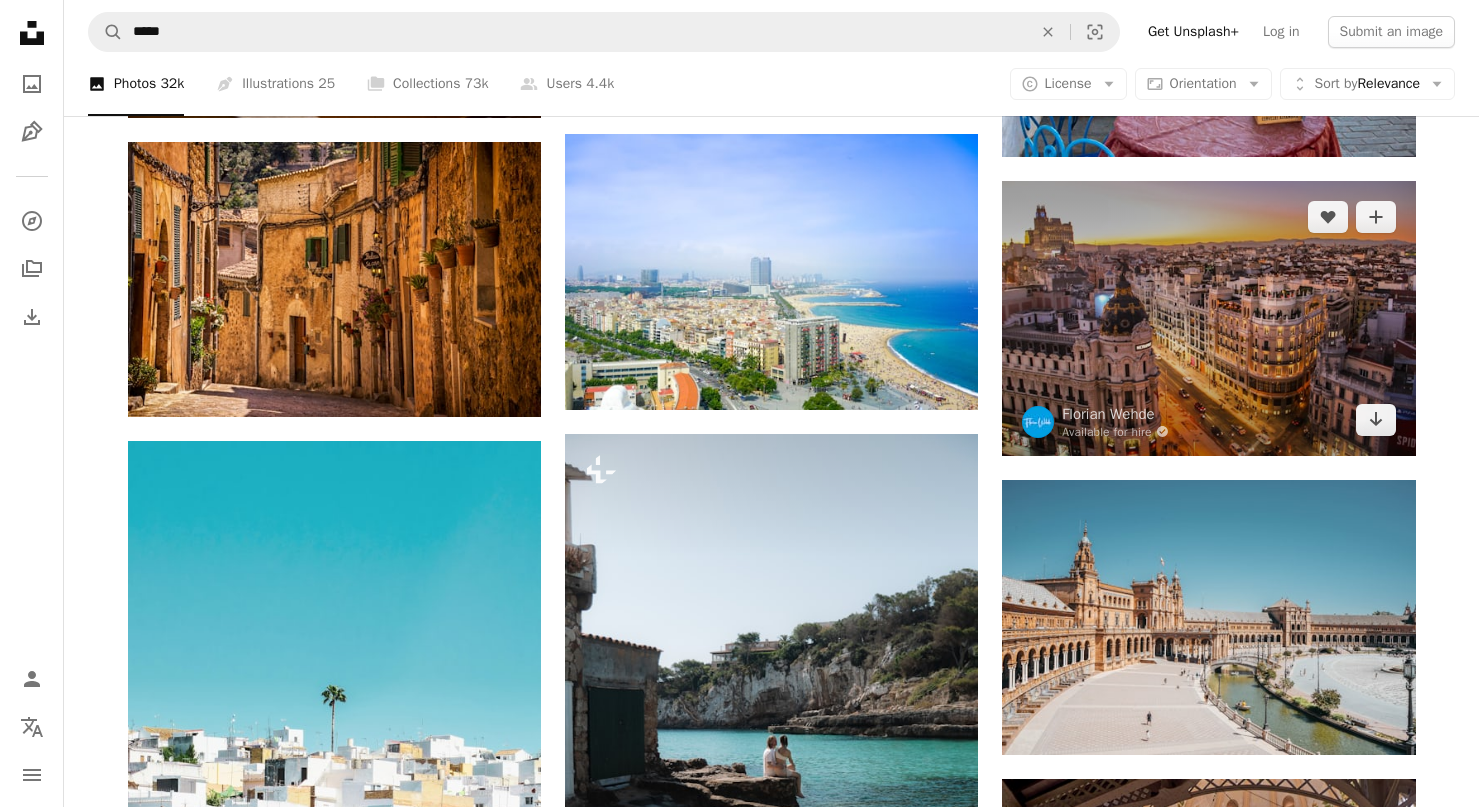 click at bounding box center [1208, 318] 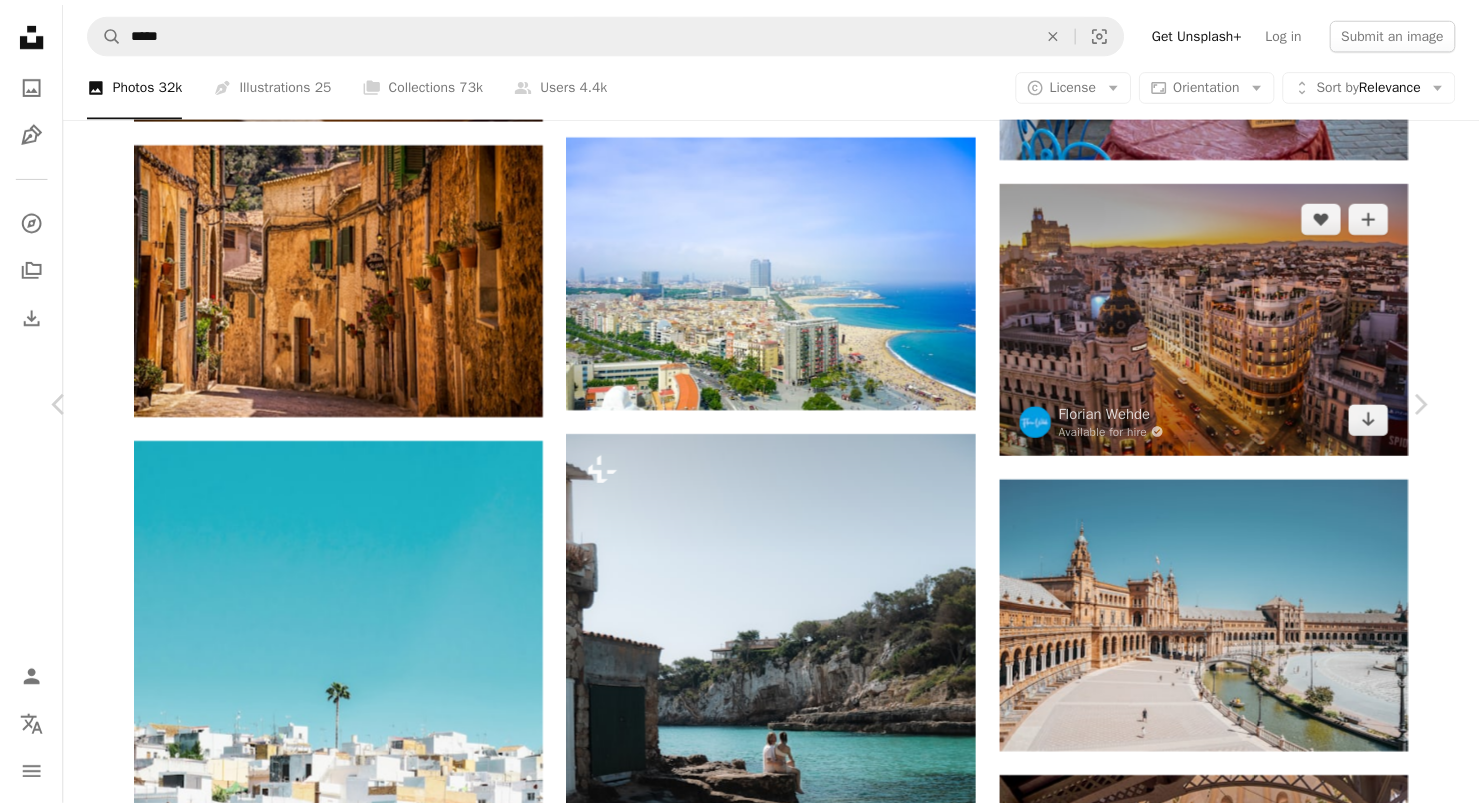scroll, scrollTop: 195, scrollLeft: 0, axis: vertical 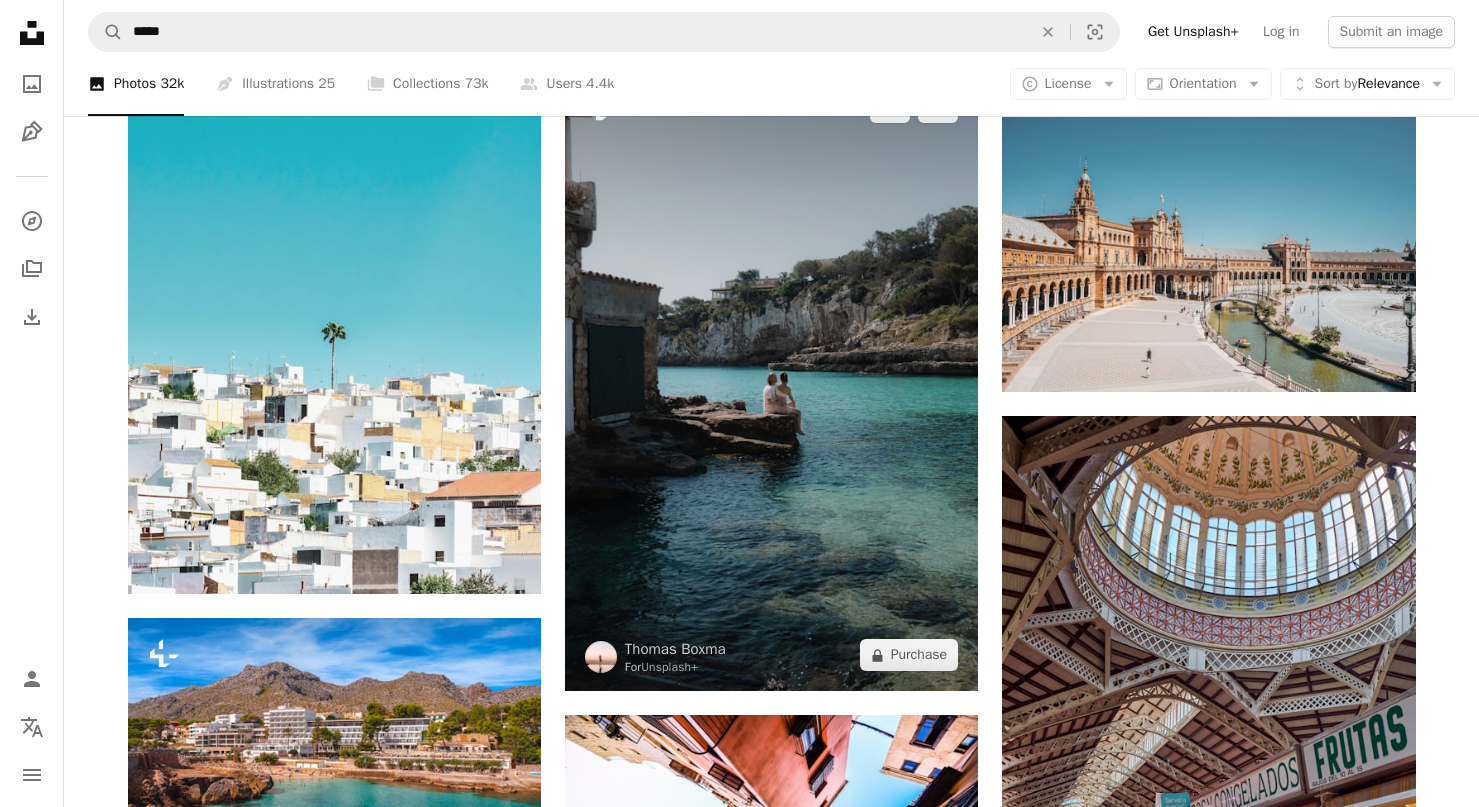 click at bounding box center (771, 381) 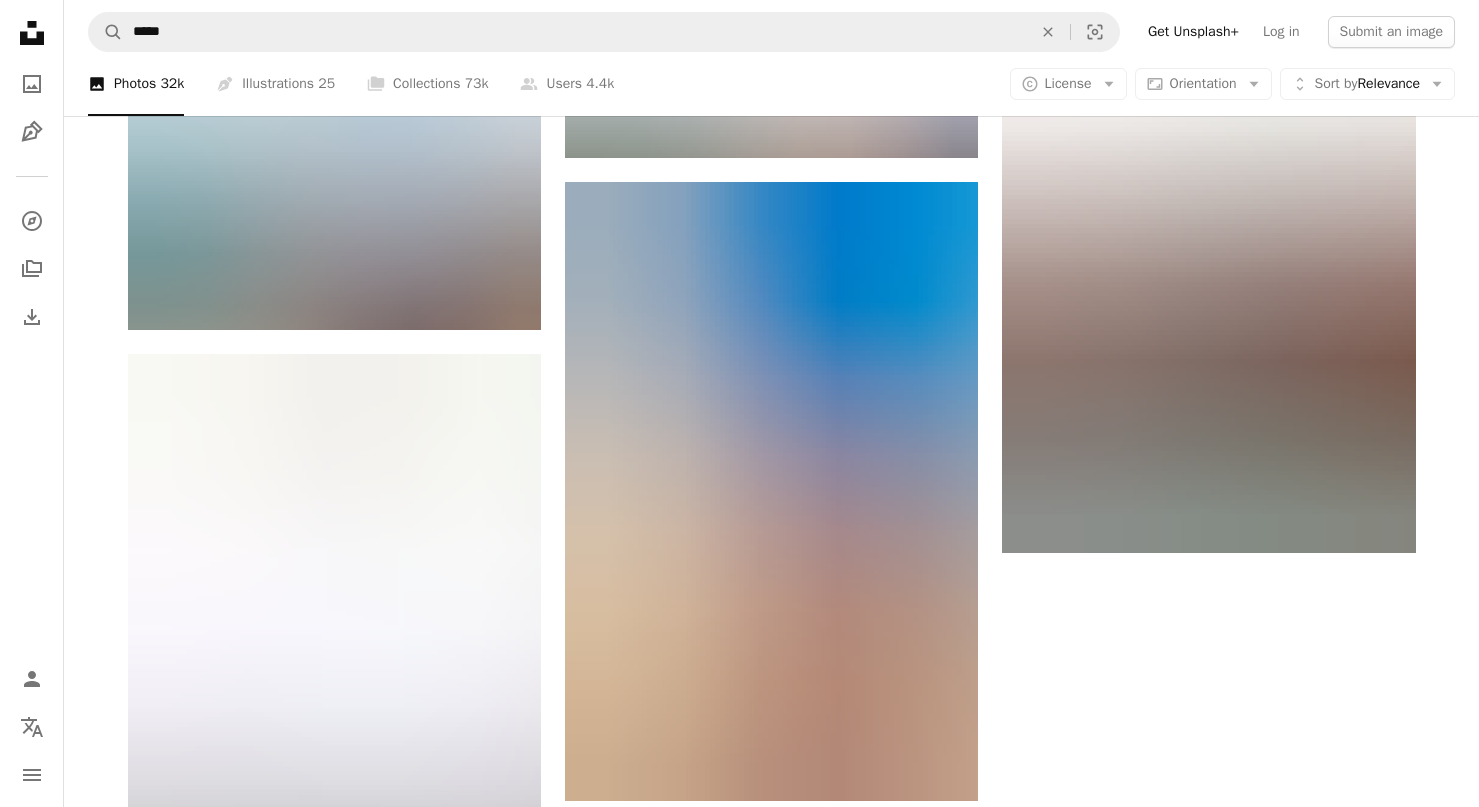 scroll, scrollTop: 5203, scrollLeft: 0, axis: vertical 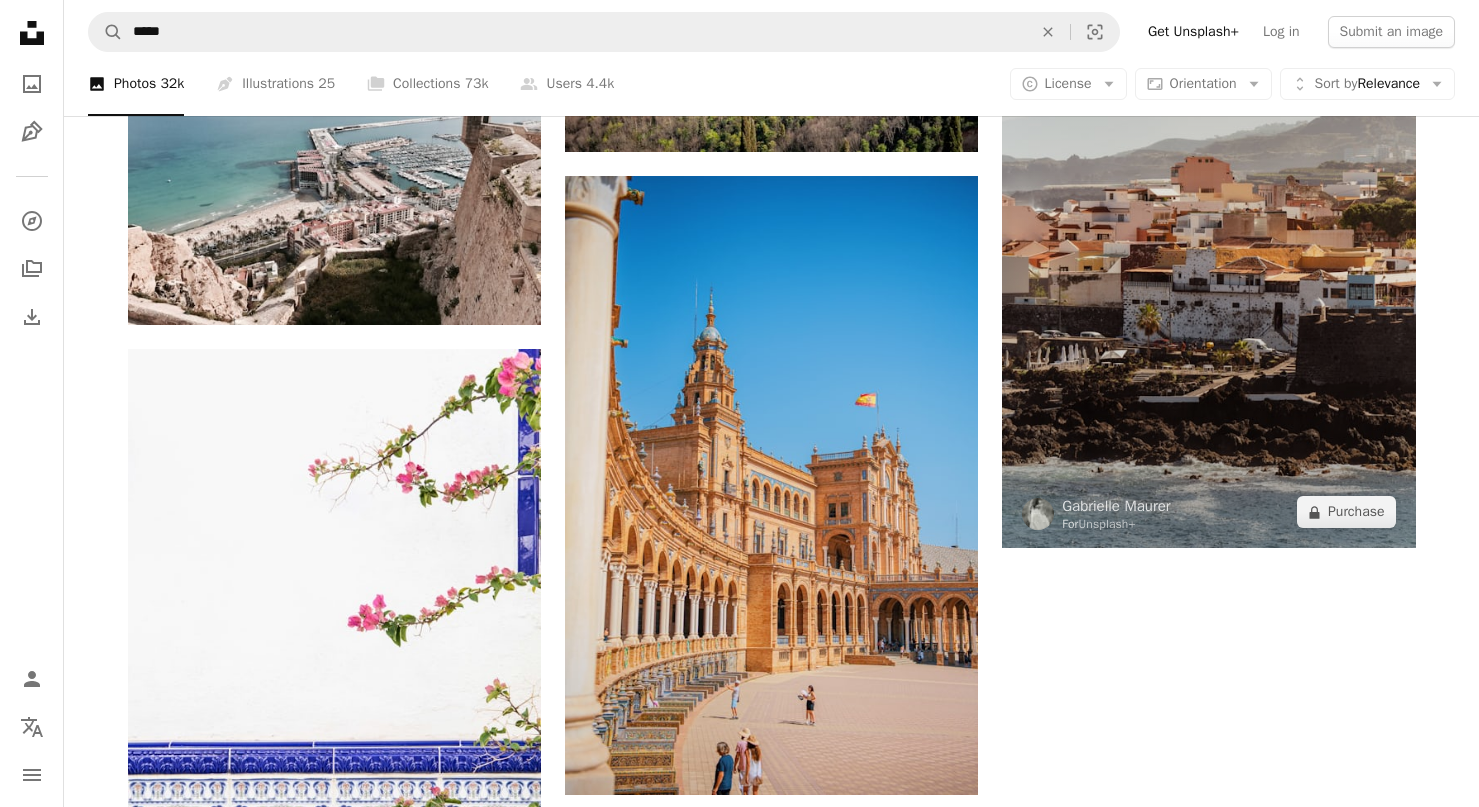 click at bounding box center (1208, 238) 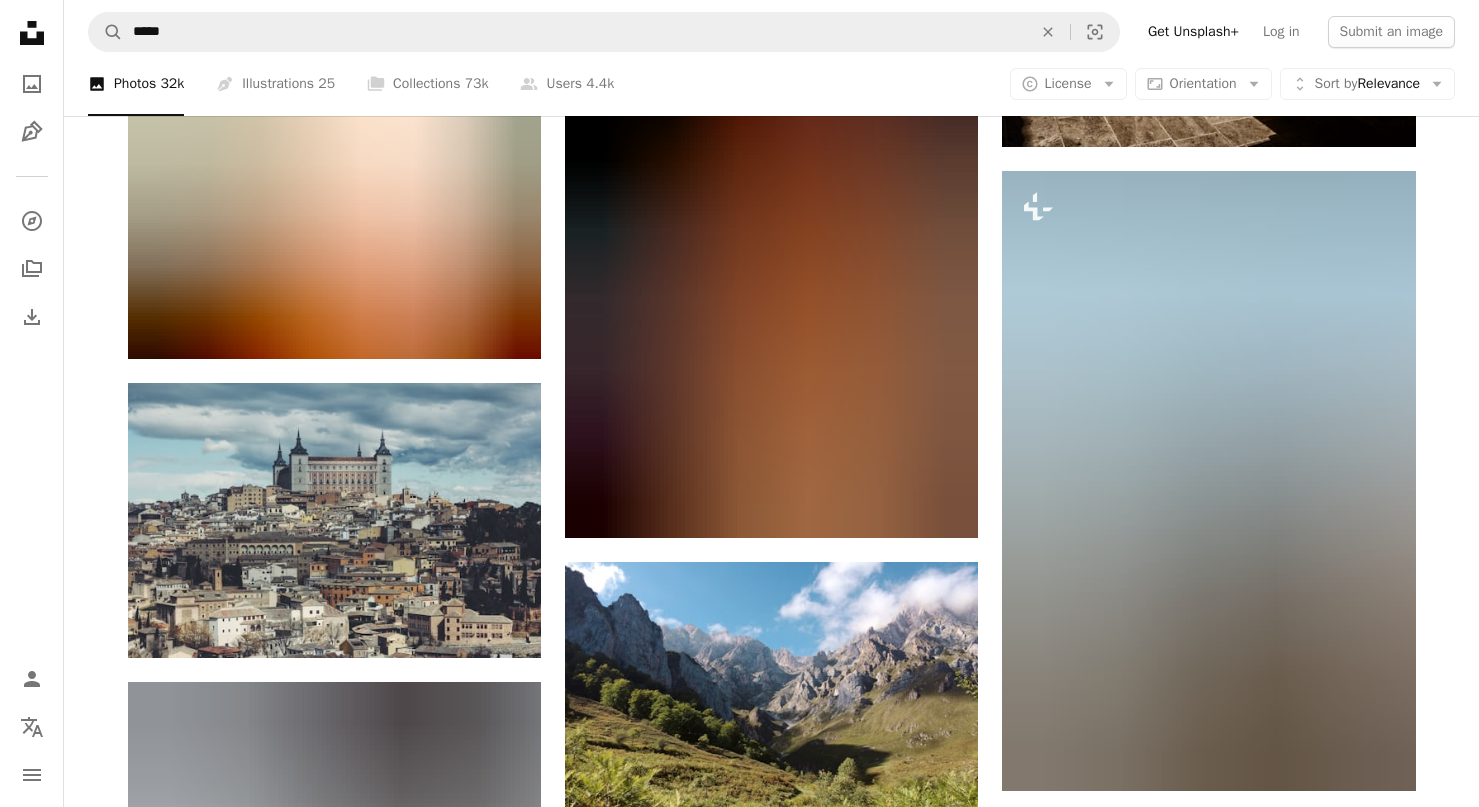 scroll, scrollTop: 7822, scrollLeft: 0, axis: vertical 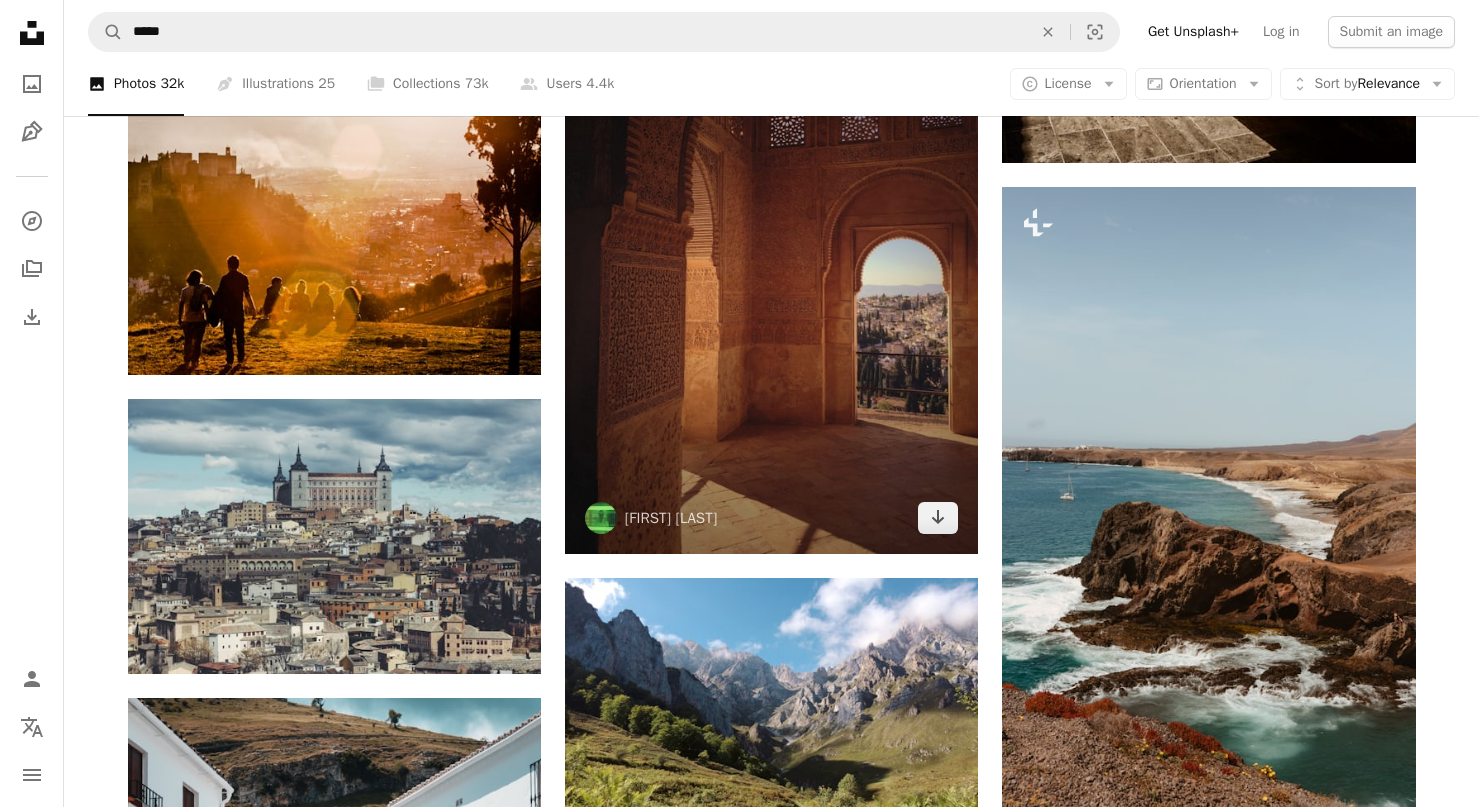 click at bounding box center (771, 278) 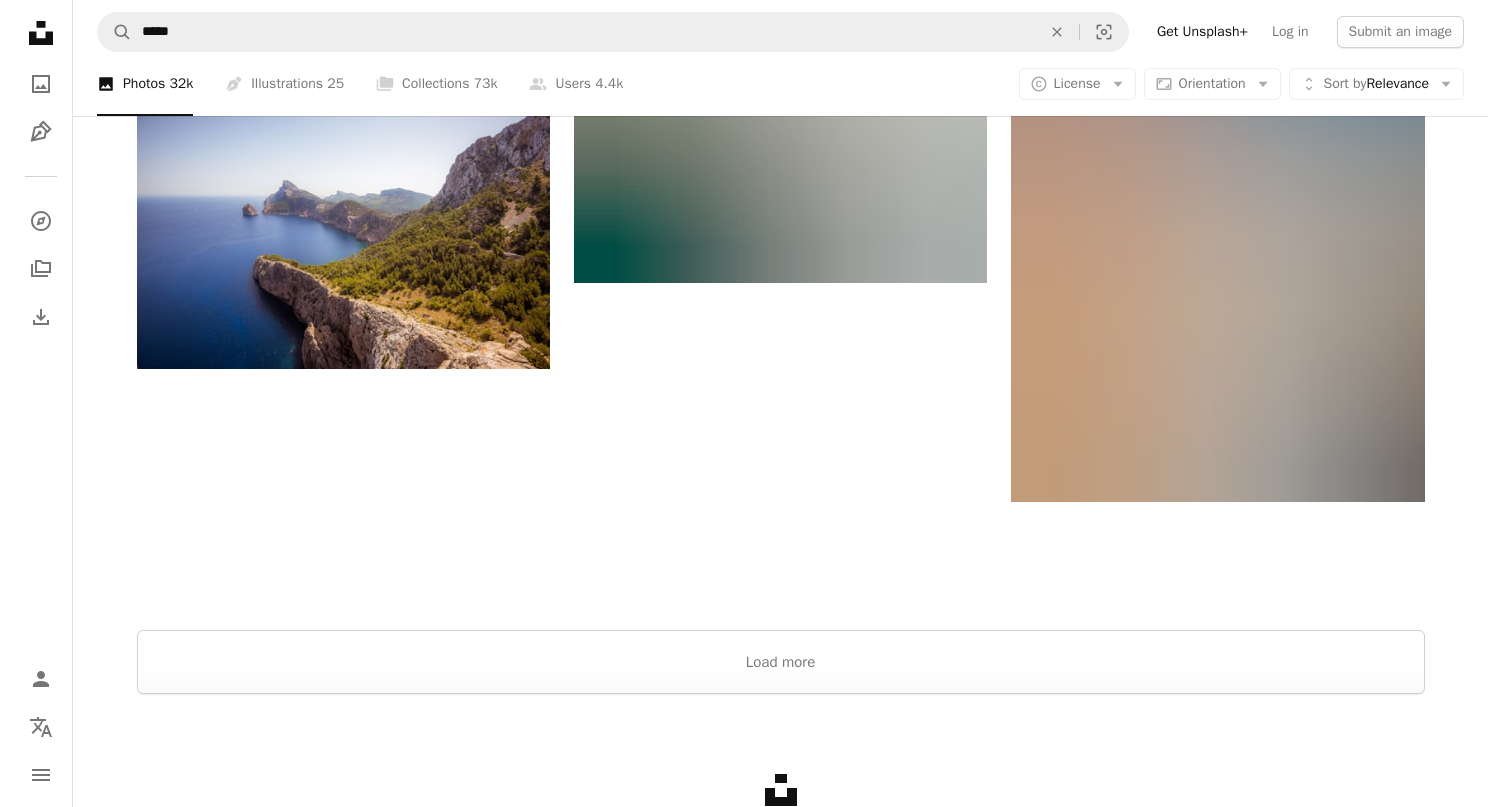 scroll, scrollTop: 9189, scrollLeft: 0, axis: vertical 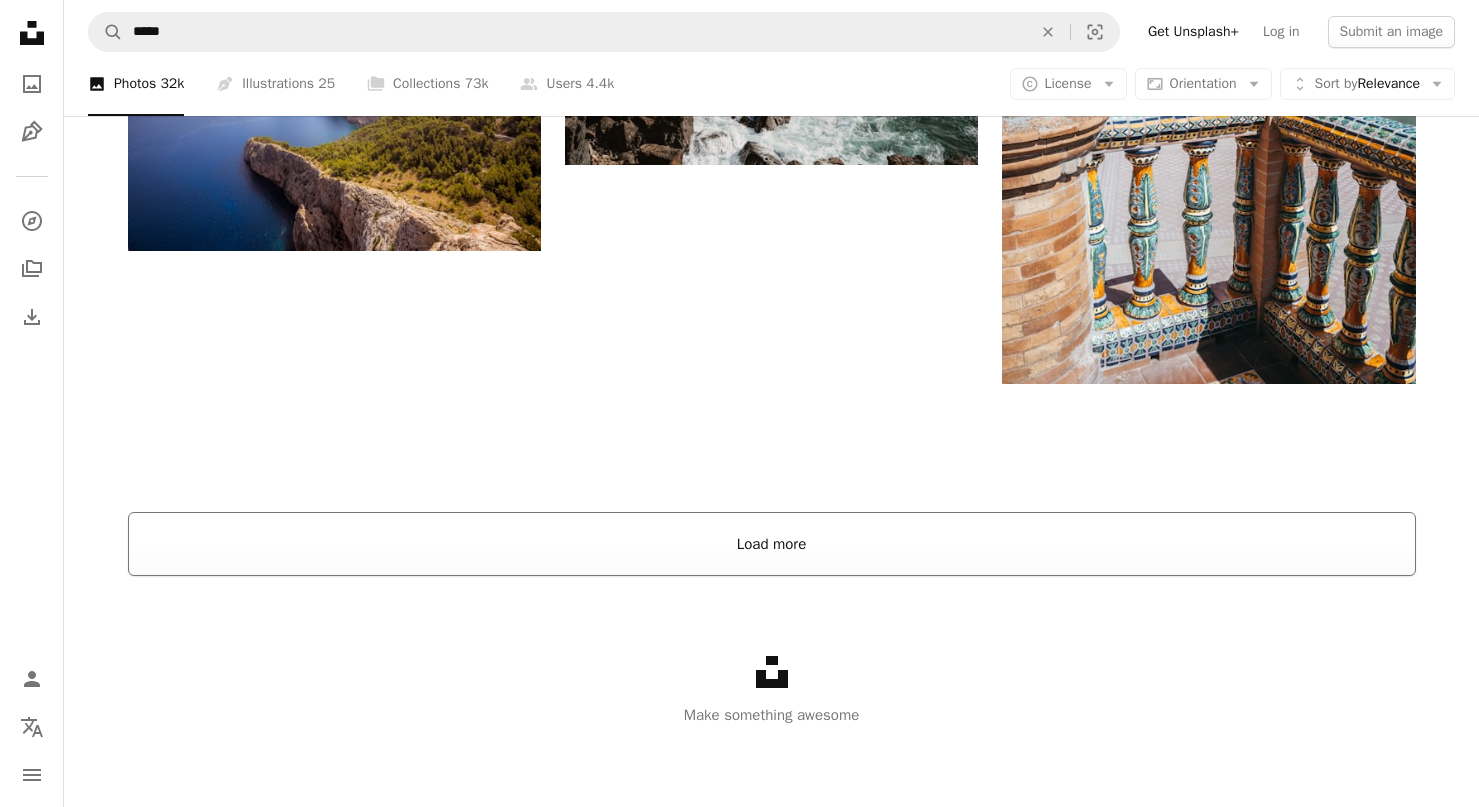 click on "Load more" at bounding box center [772, 544] 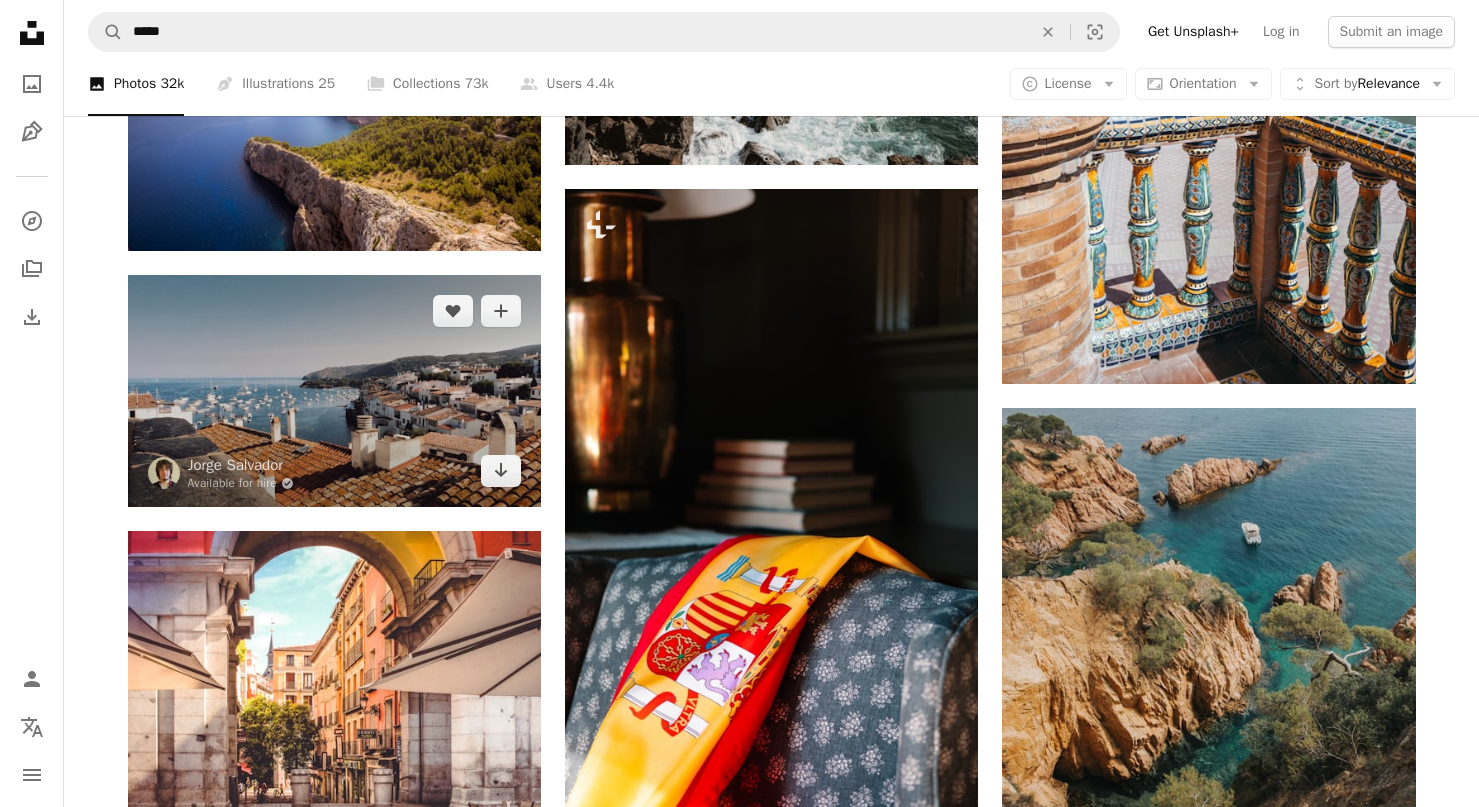 click at bounding box center [334, 391] 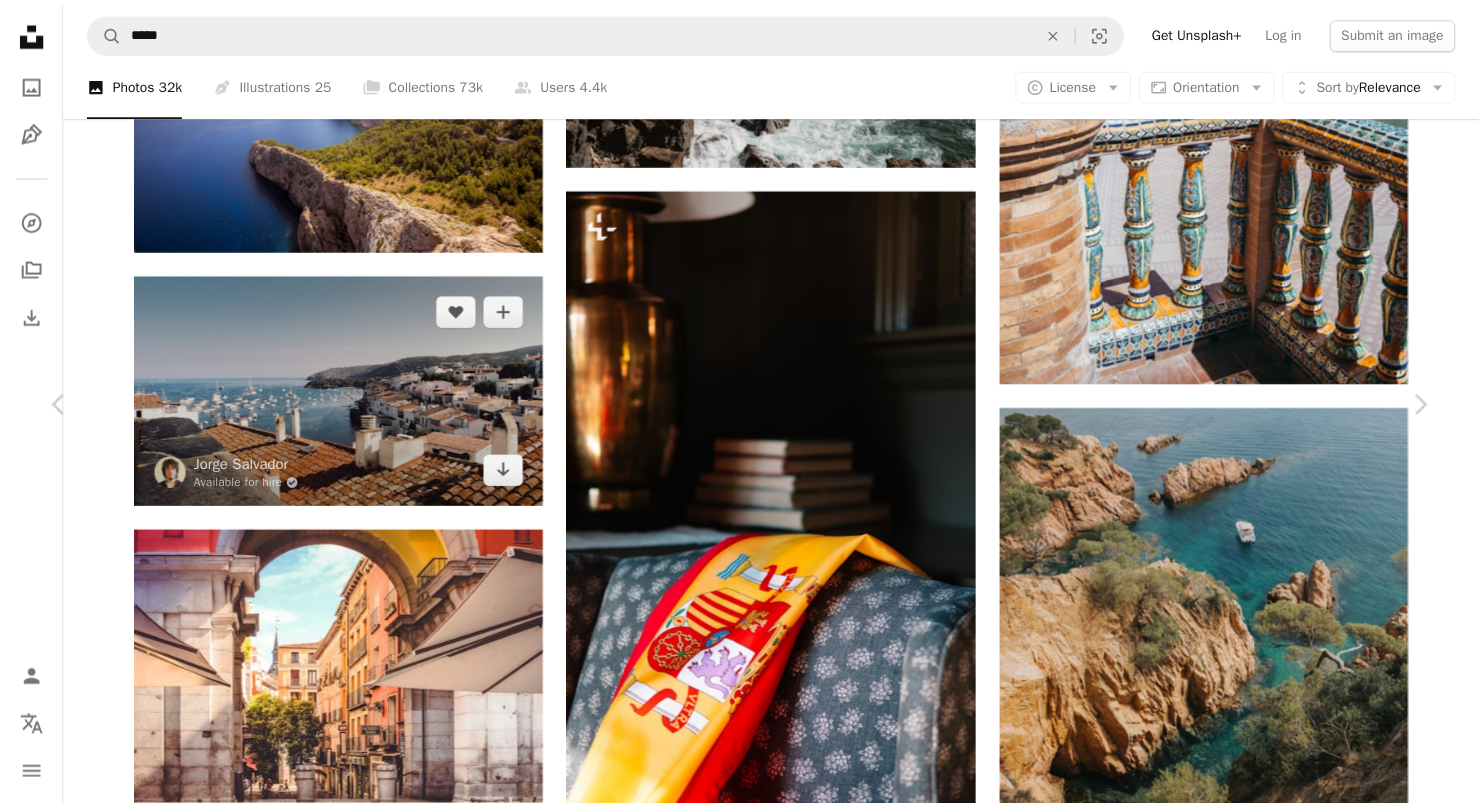 scroll, scrollTop: 767, scrollLeft: 0, axis: vertical 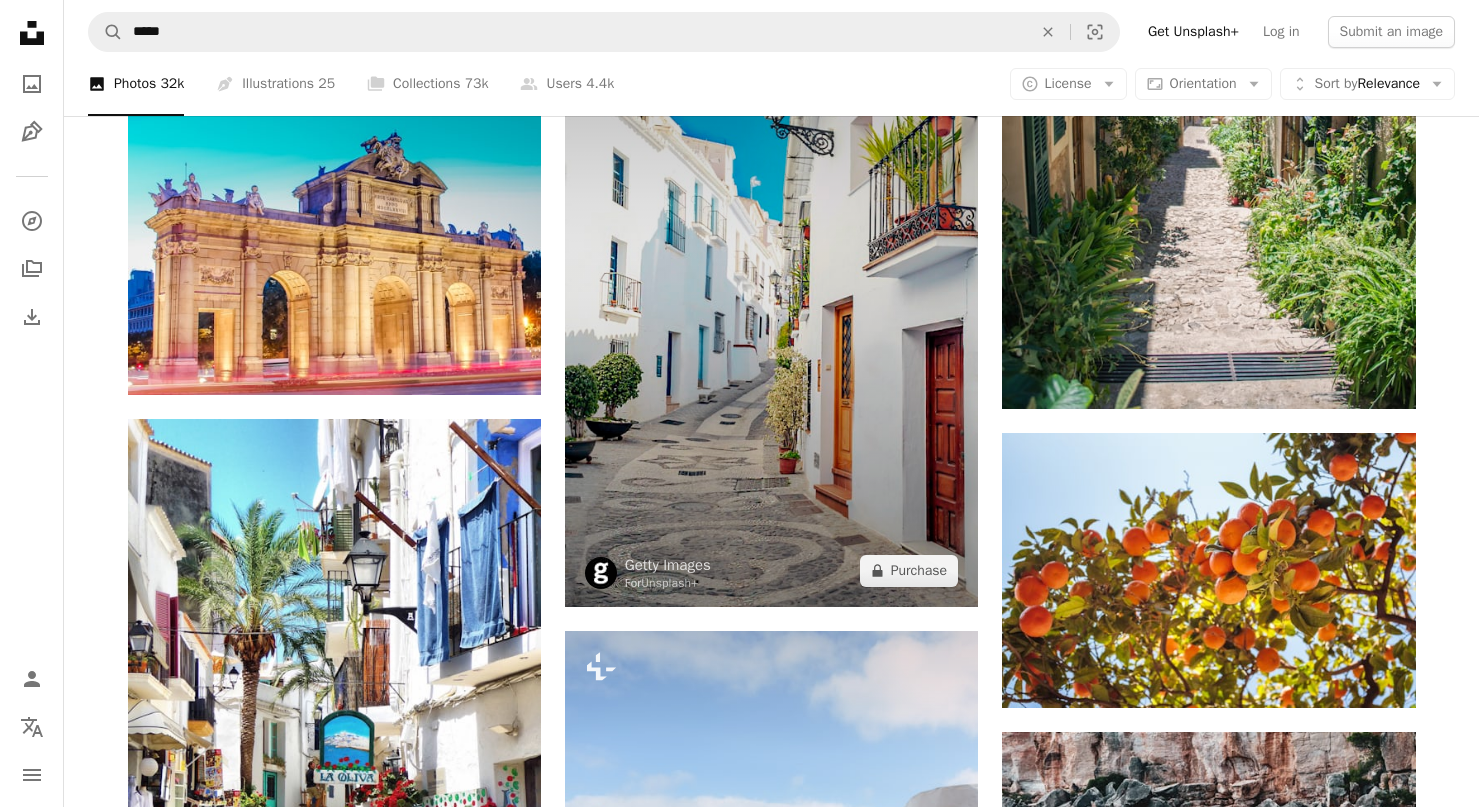 click at bounding box center (771, 277) 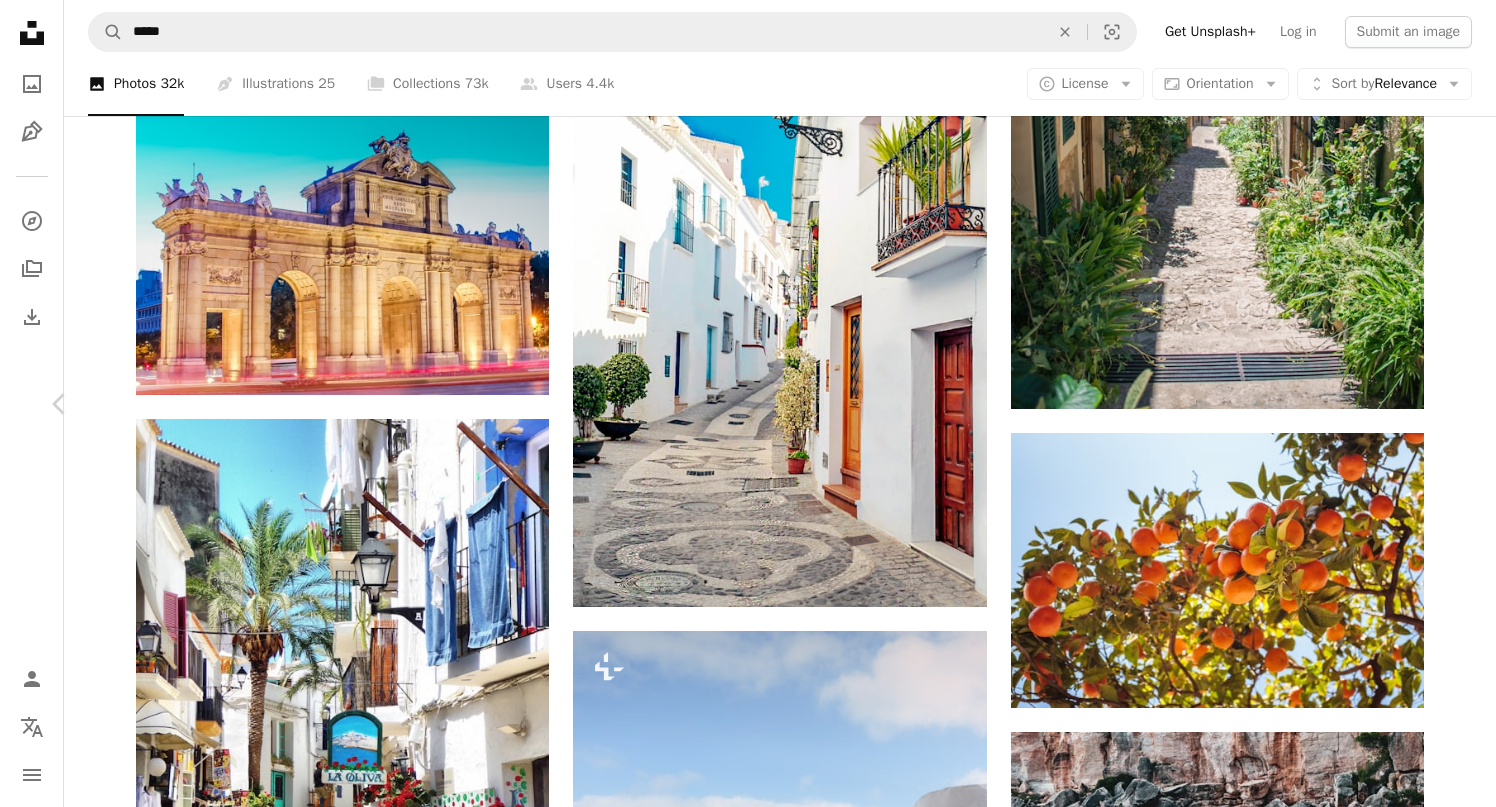 click on "Chevron right" 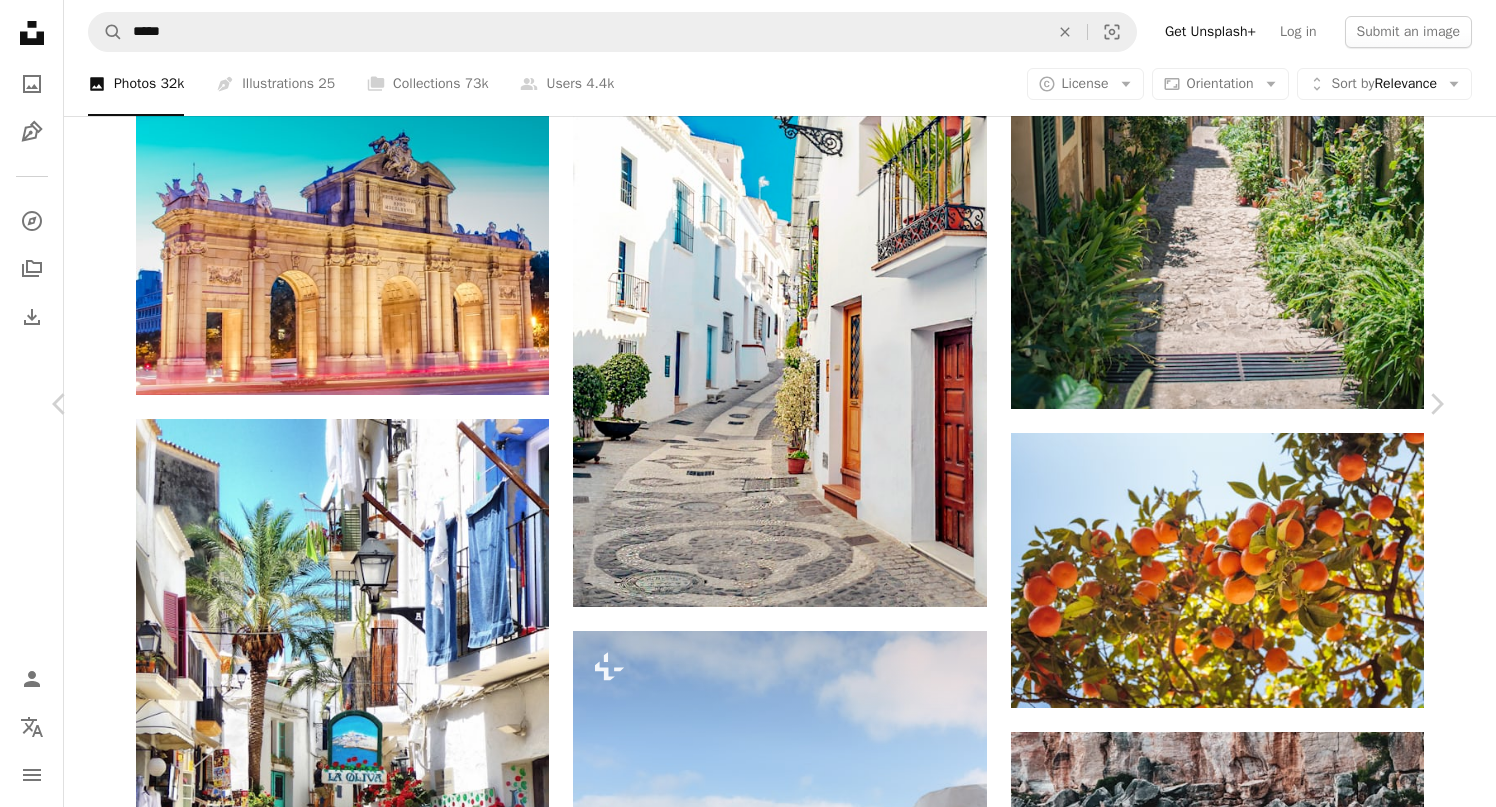 scroll, scrollTop: 178, scrollLeft: 0, axis: vertical 